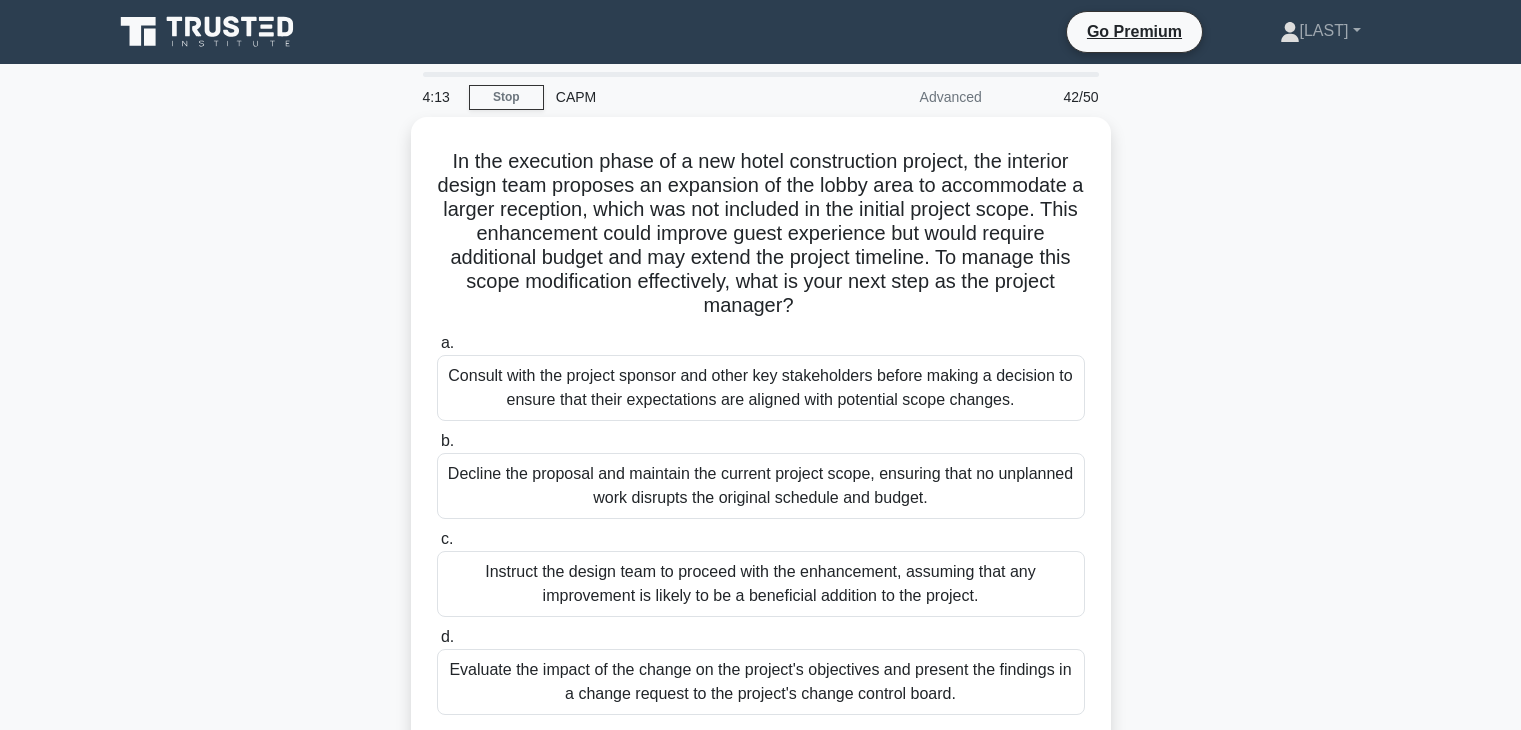 scroll, scrollTop: 33, scrollLeft: 0, axis: vertical 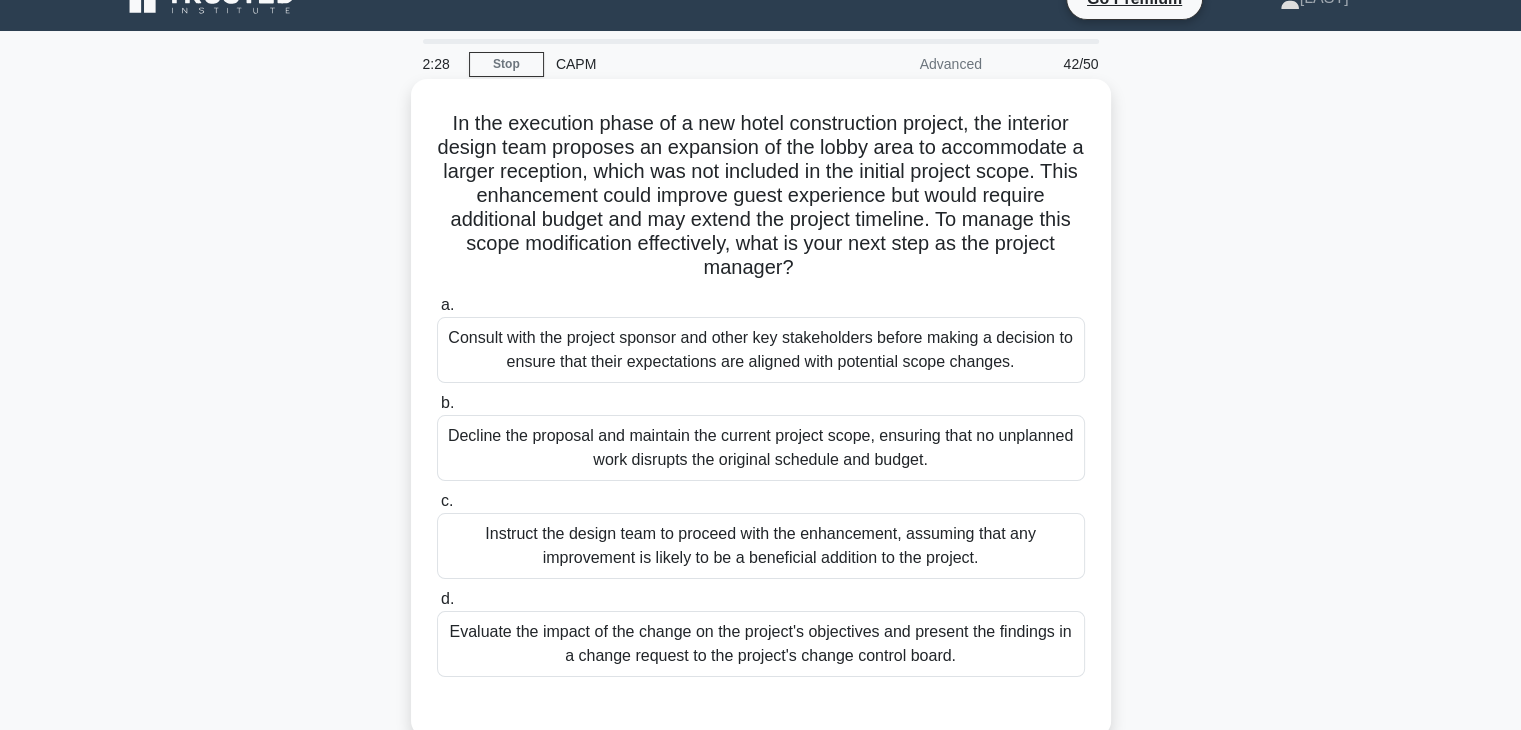 click on "Consult with the project sponsor and other key stakeholders before making a decision to ensure that their expectations are aligned with potential scope changes." at bounding box center [761, 350] 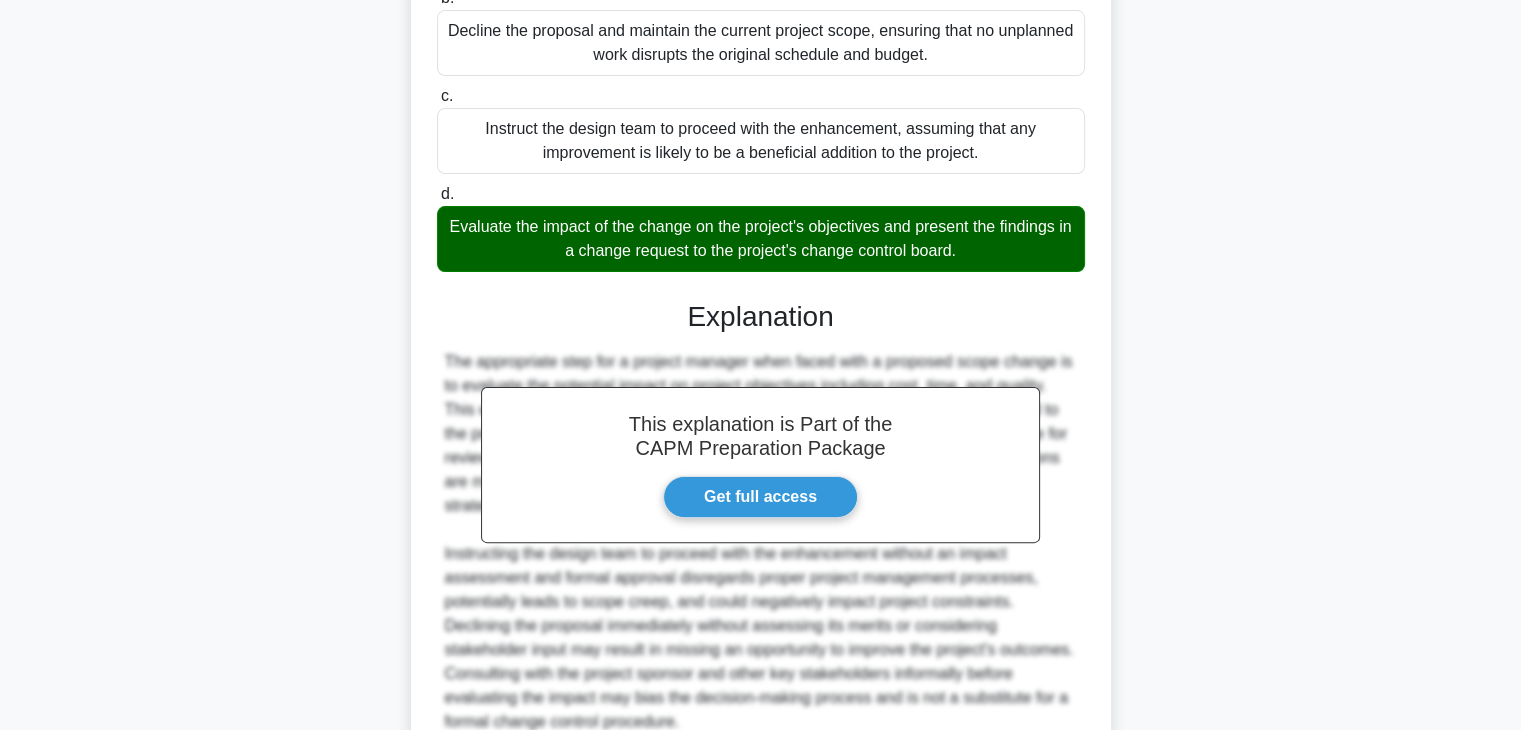 scroll, scrollTop: 624, scrollLeft: 0, axis: vertical 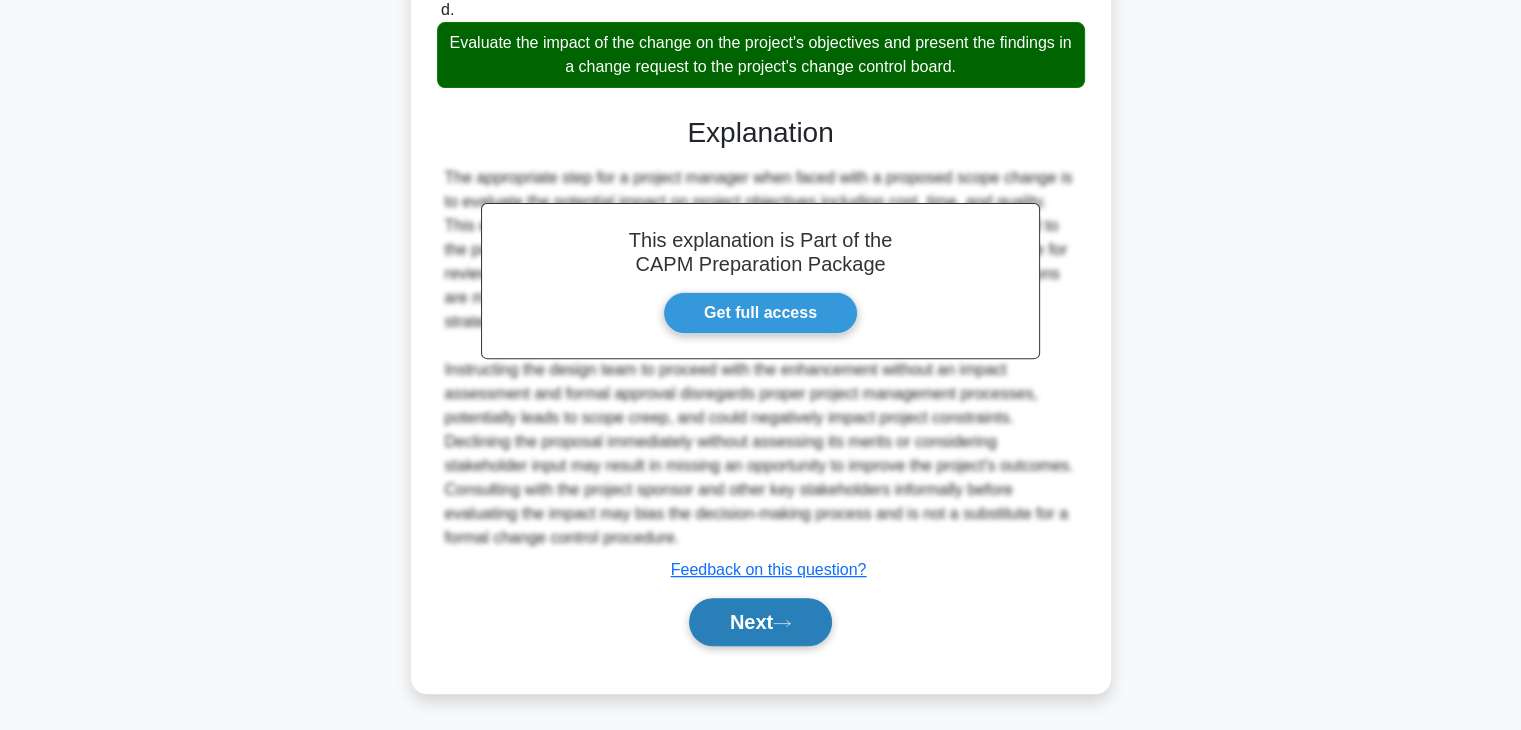 click on "Next" at bounding box center [760, 622] 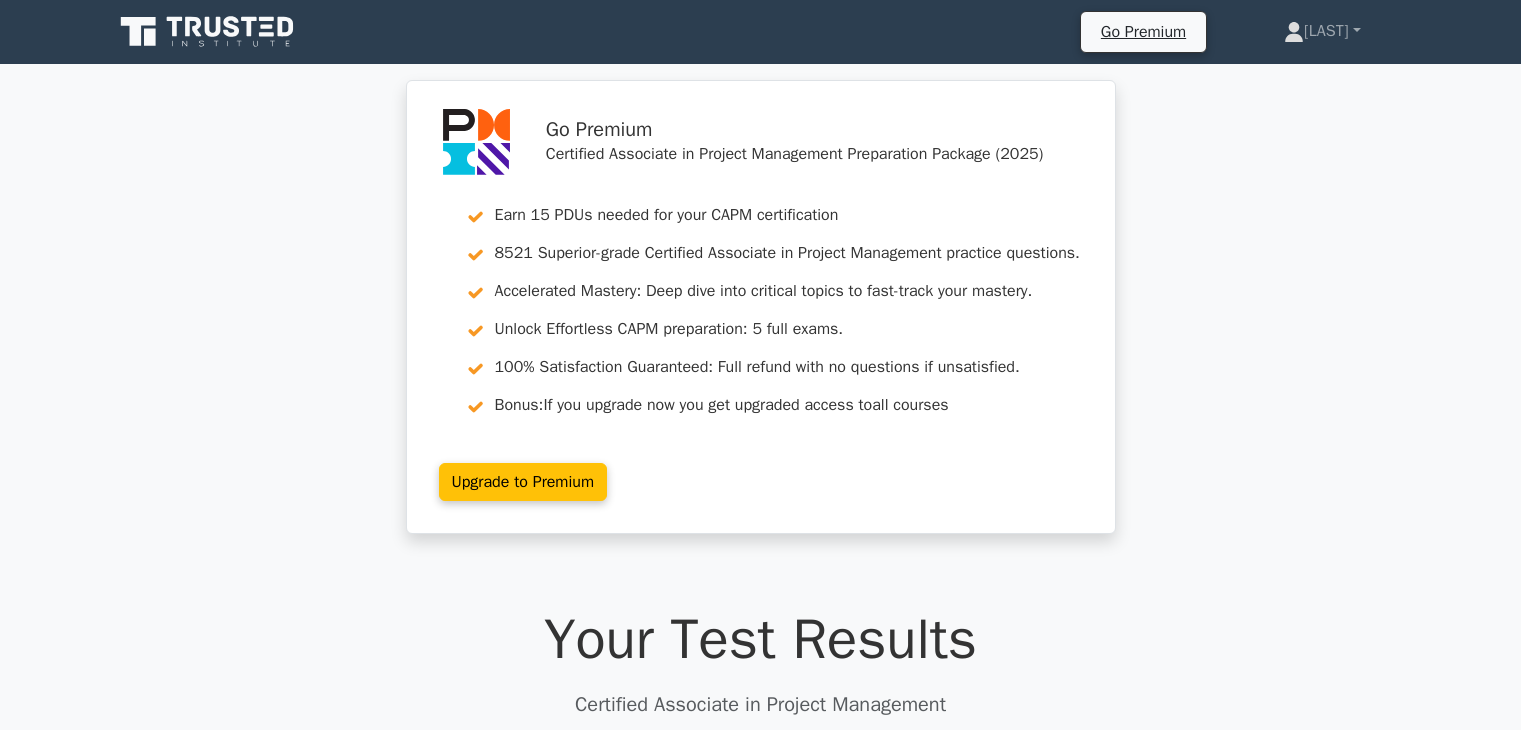 scroll, scrollTop: 0, scrollLeft: 0, axis: both 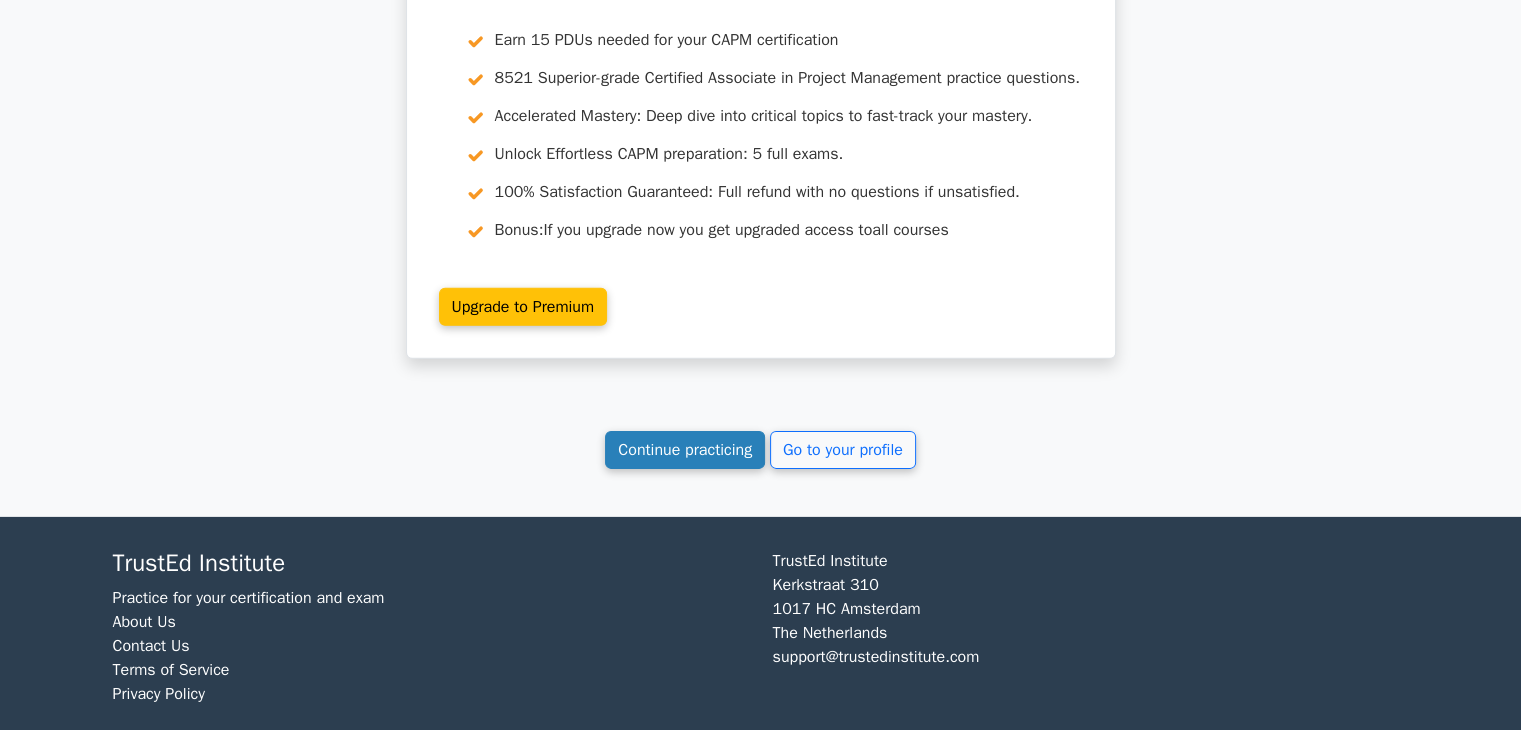click on "Continue practicing" at bounding box center (685, 450) 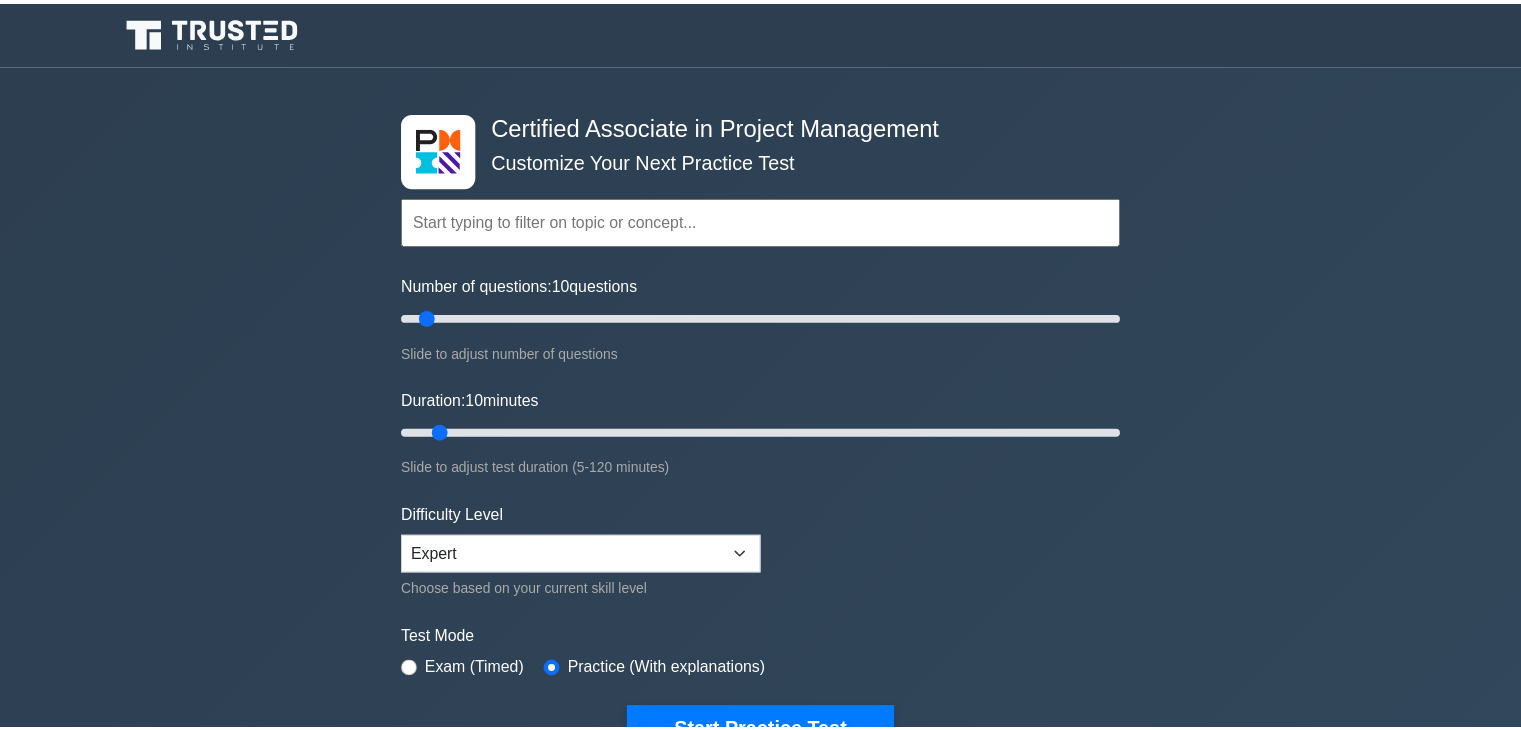 scroll, scrollTop: 0, scrollLeft: 0, axis: both 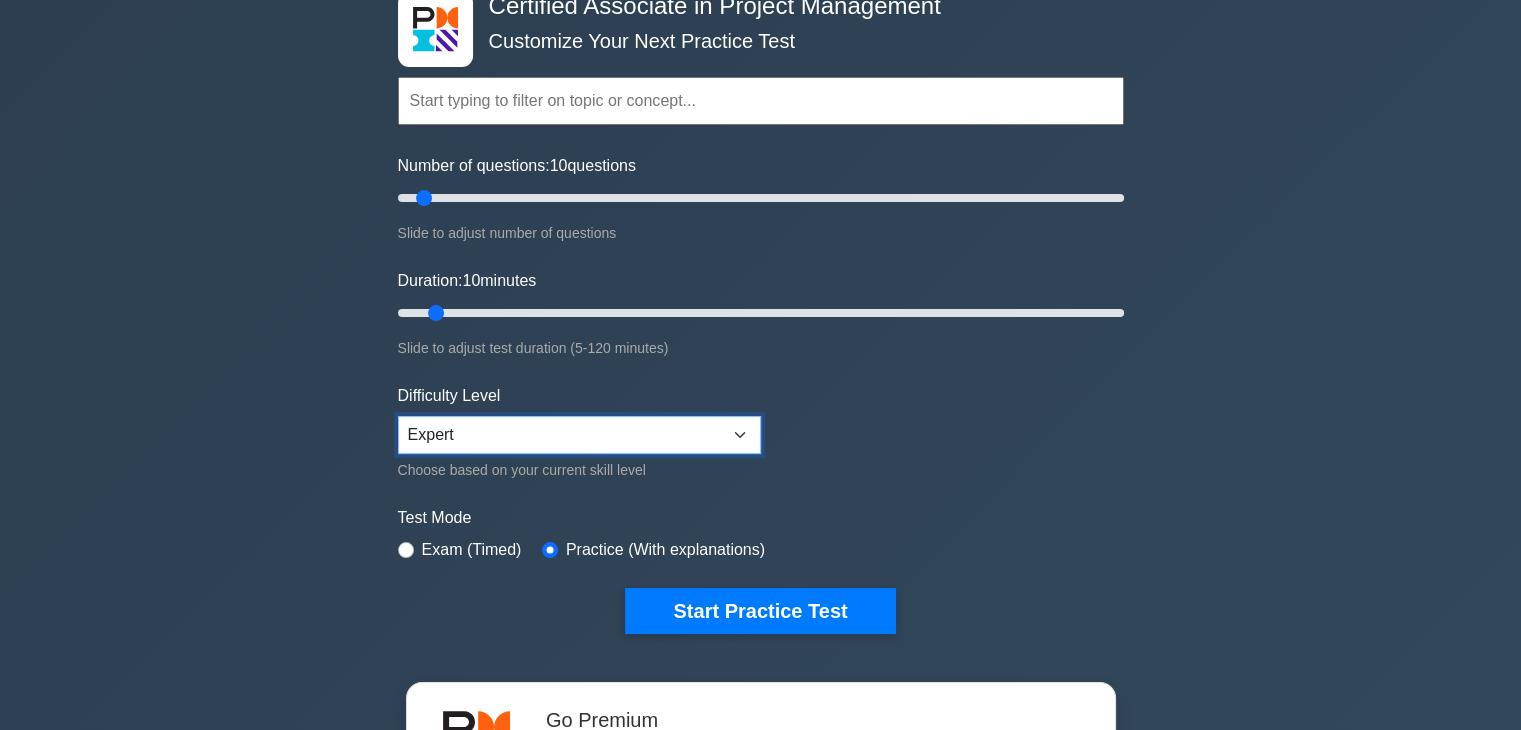 click on "Beginner
Intermediate
Expert" at bounding box center (579, 435) 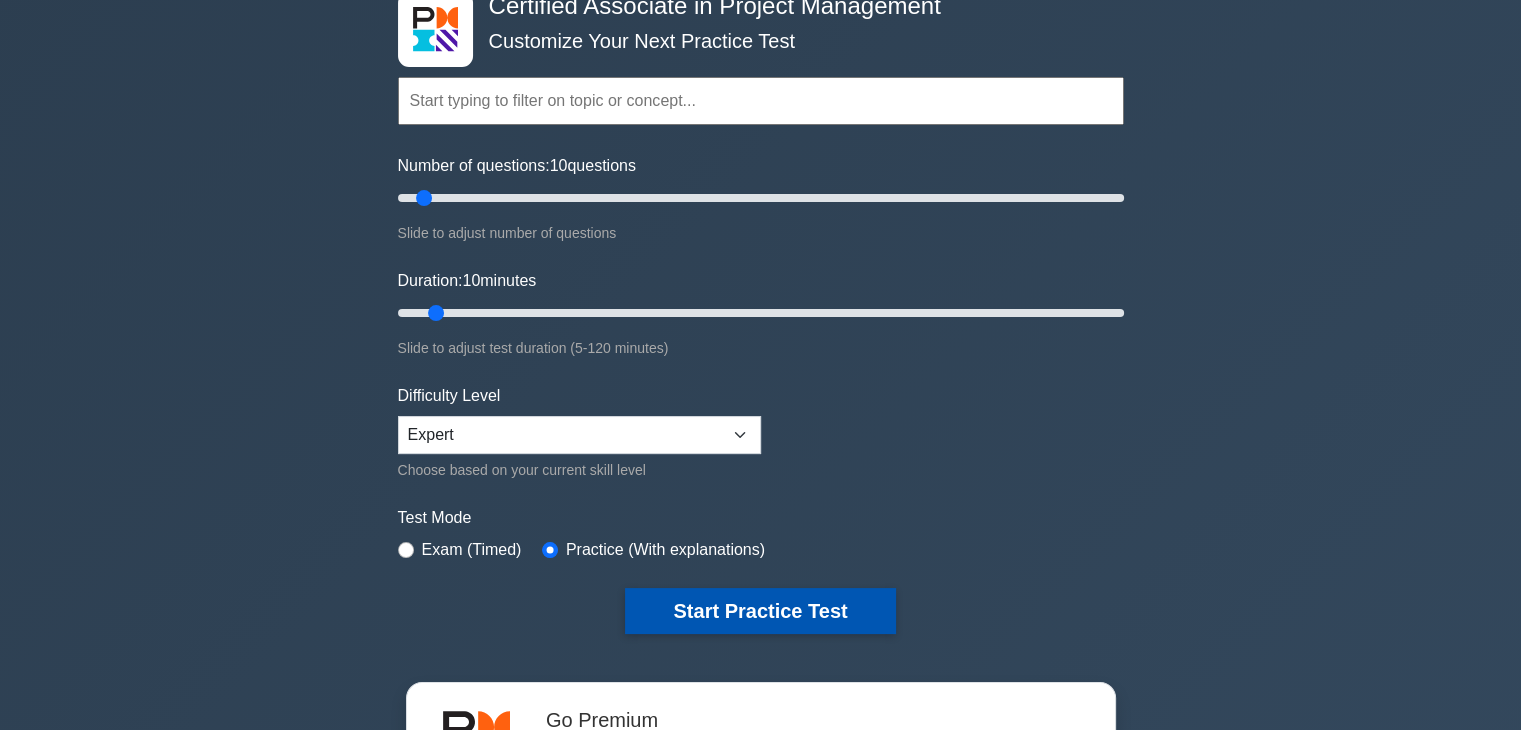 click on "Start Practice Test" at bounding box center (760, 611) 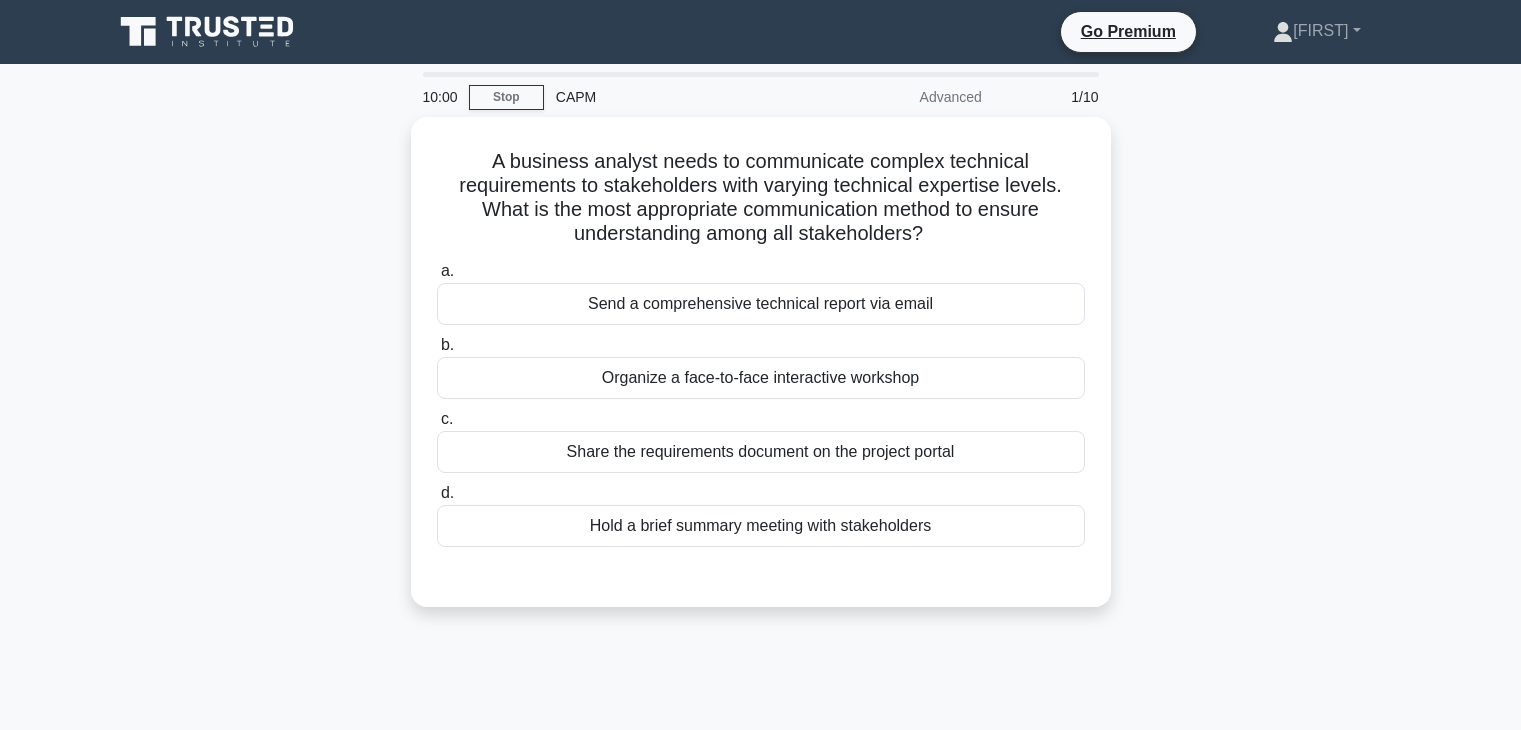 scroll, scrollTop: 0, scrollLeft: 0, axis: both 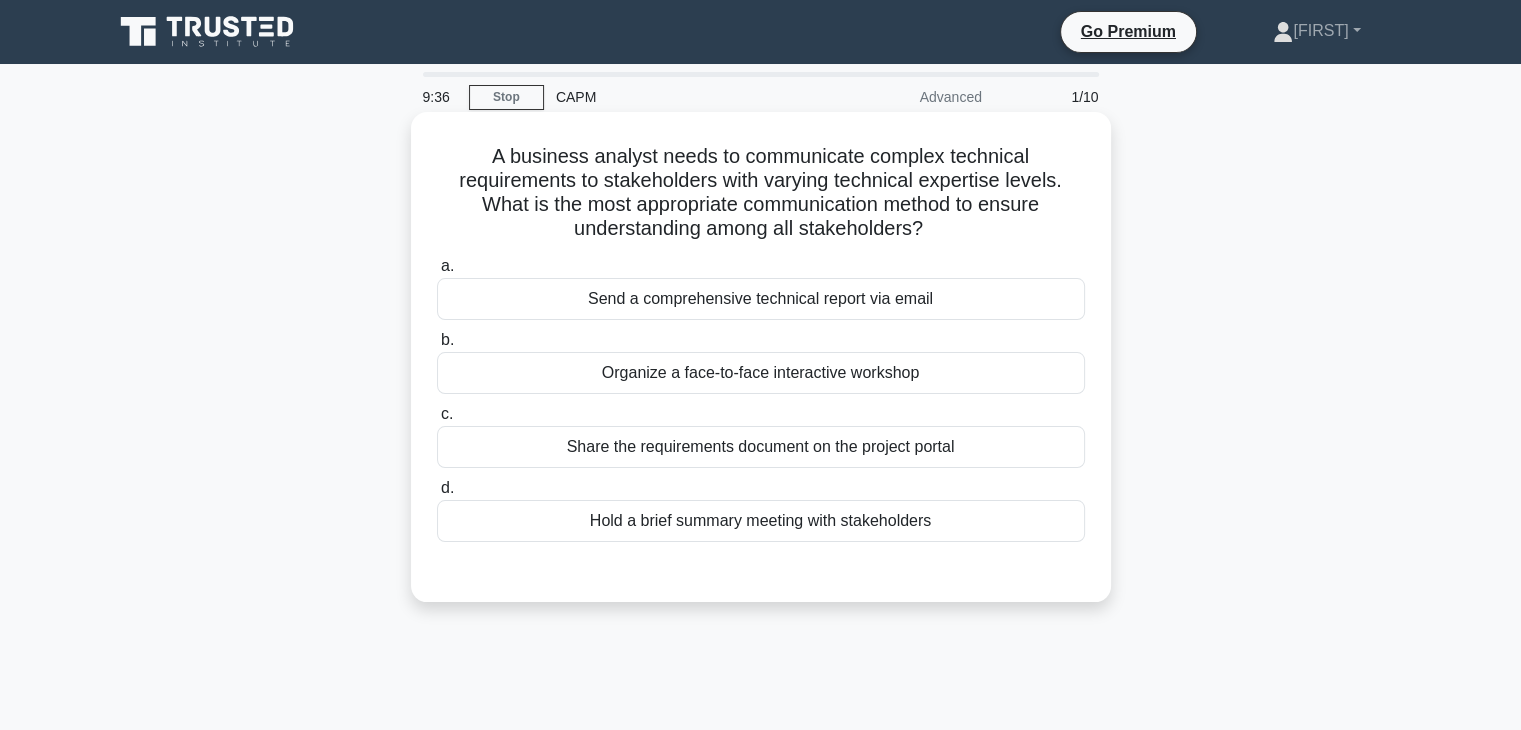 click on "Organize a face-to-face interactive workshop" at bounding box center (761, 373) 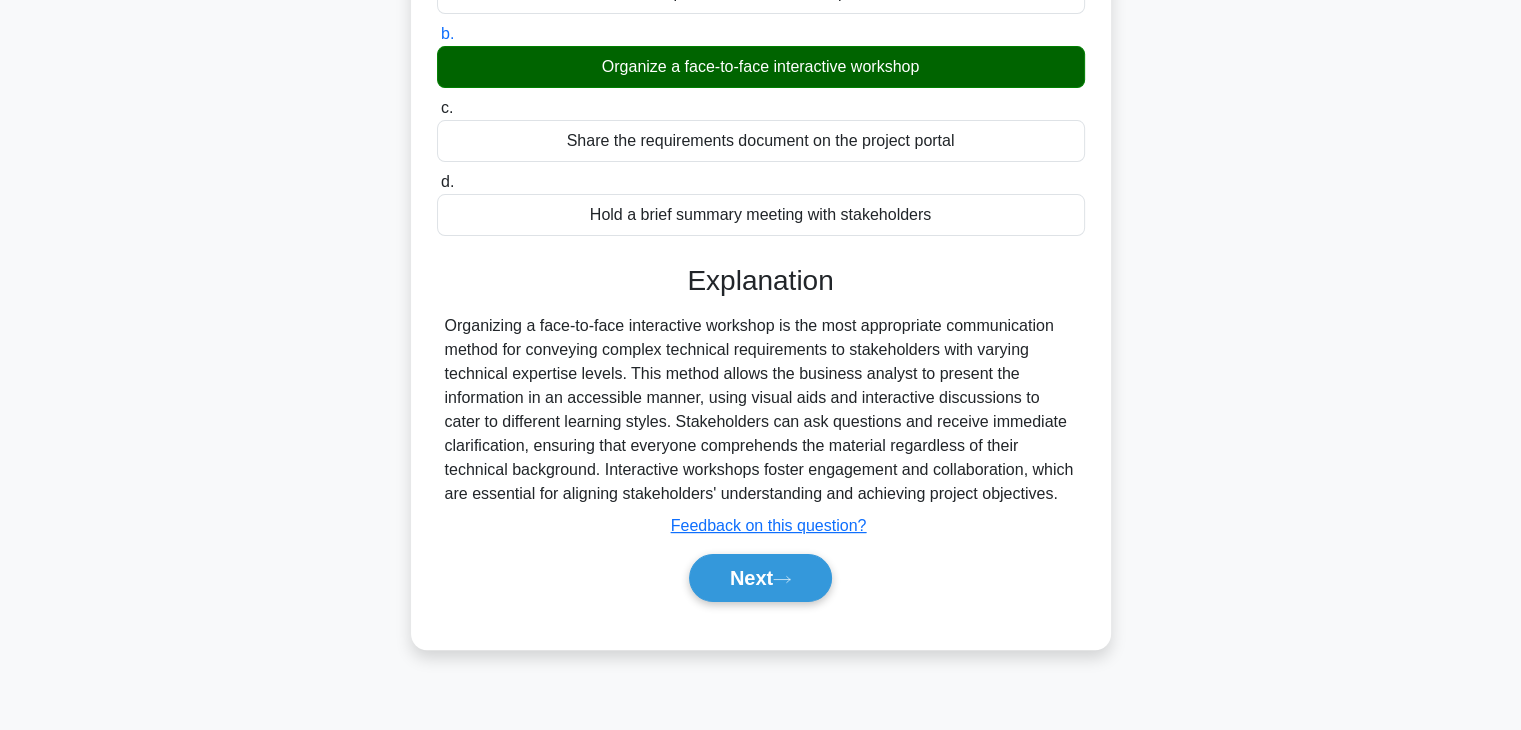 scroll, scrollTop: 351, scrollLeft: 0, axis: vertical 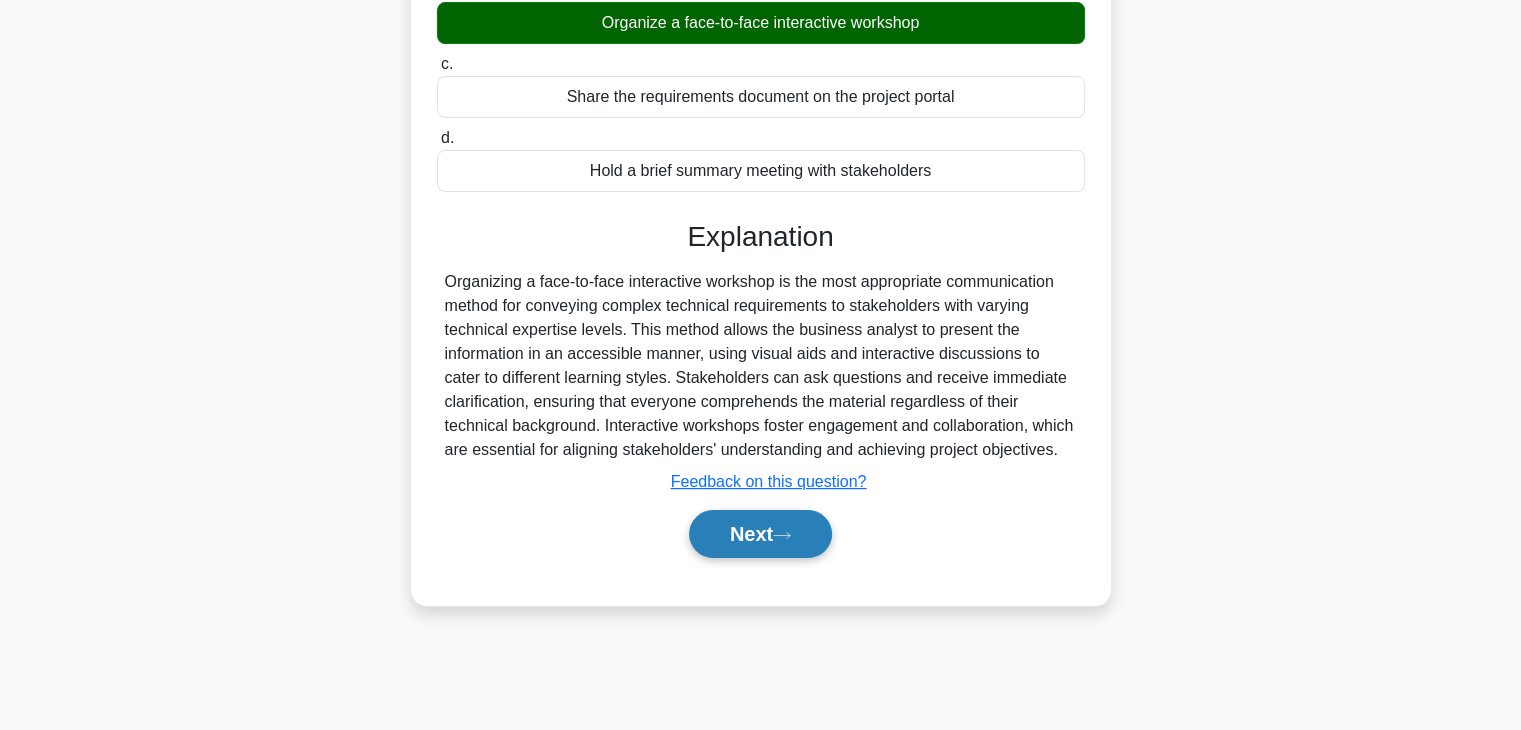 click on "Next" at bounding box center [760, 534] 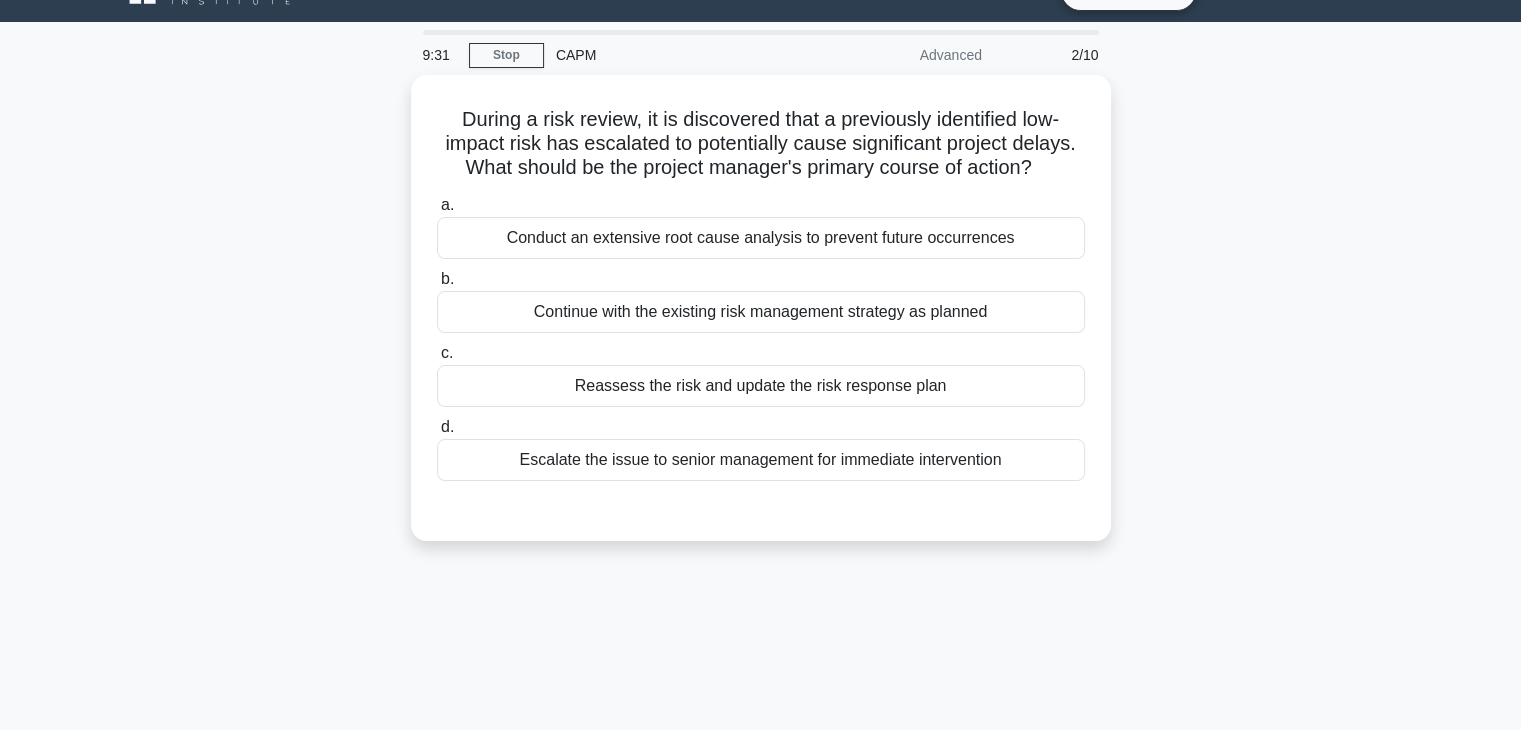 scroll, scrollTop: 41, scrollLeft: 0, axis: vertical 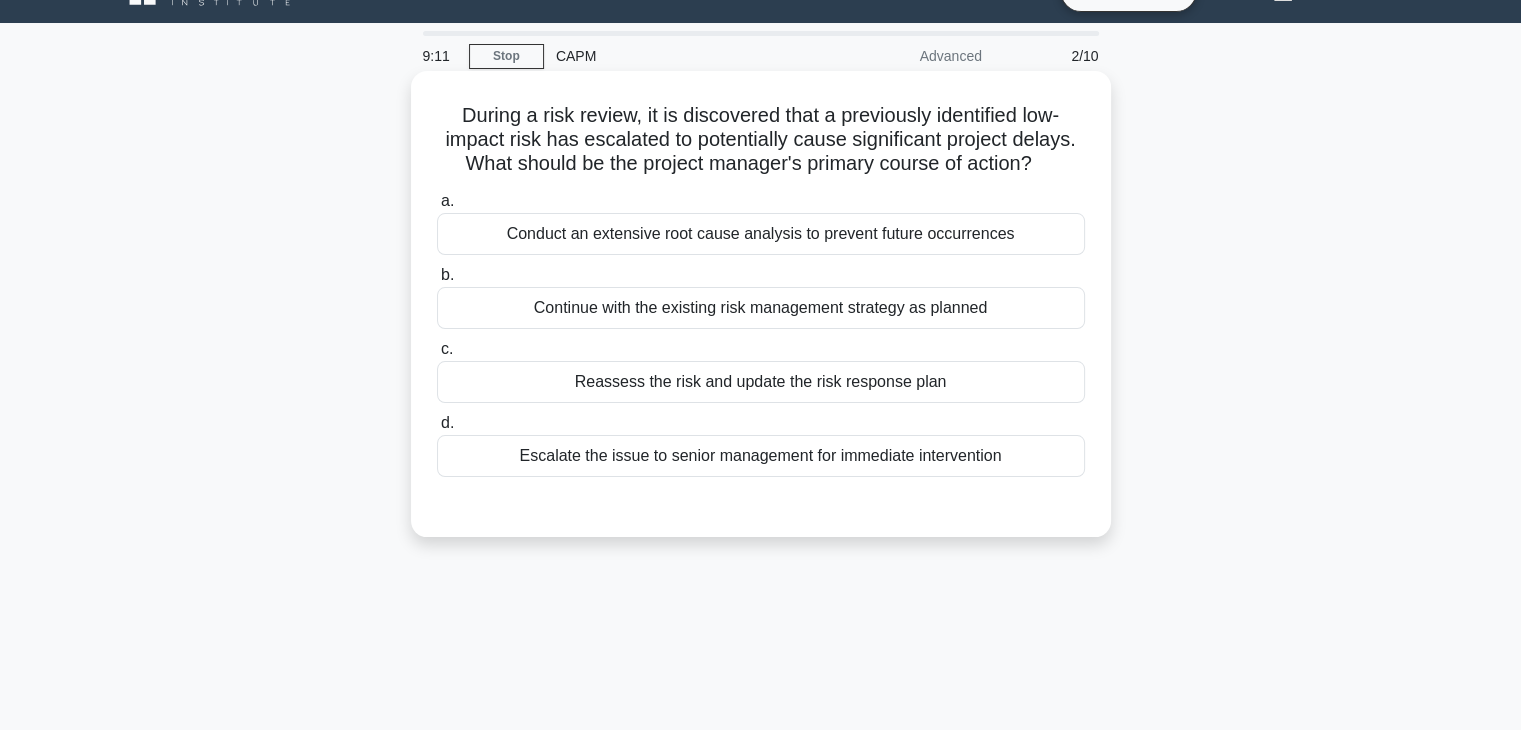 click on "Conduct an extensive root cause analysis to prevent future occurrences" at bounding box center (761, 234) 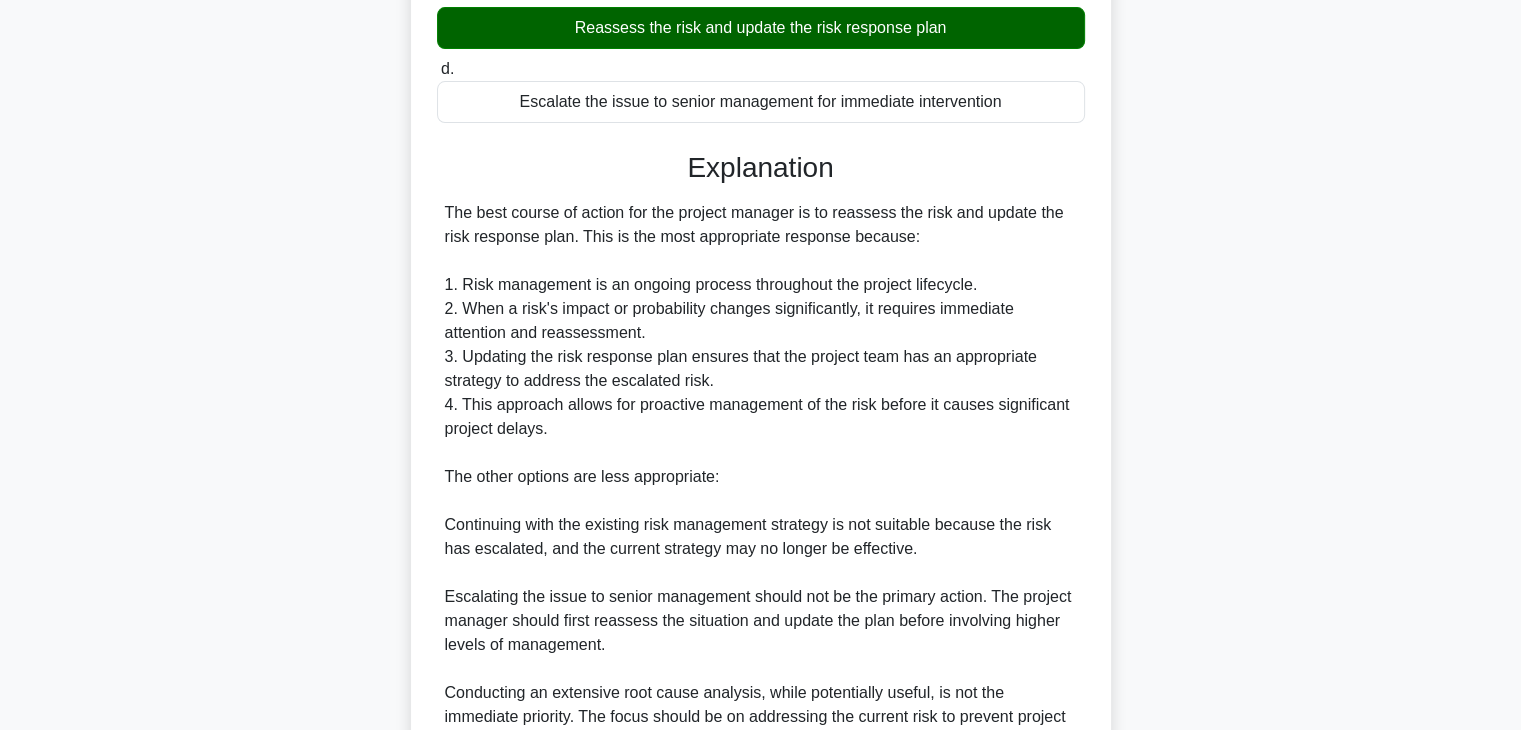 scroll, scrollTop: 600, scrollLeft: 0, axis: vertical 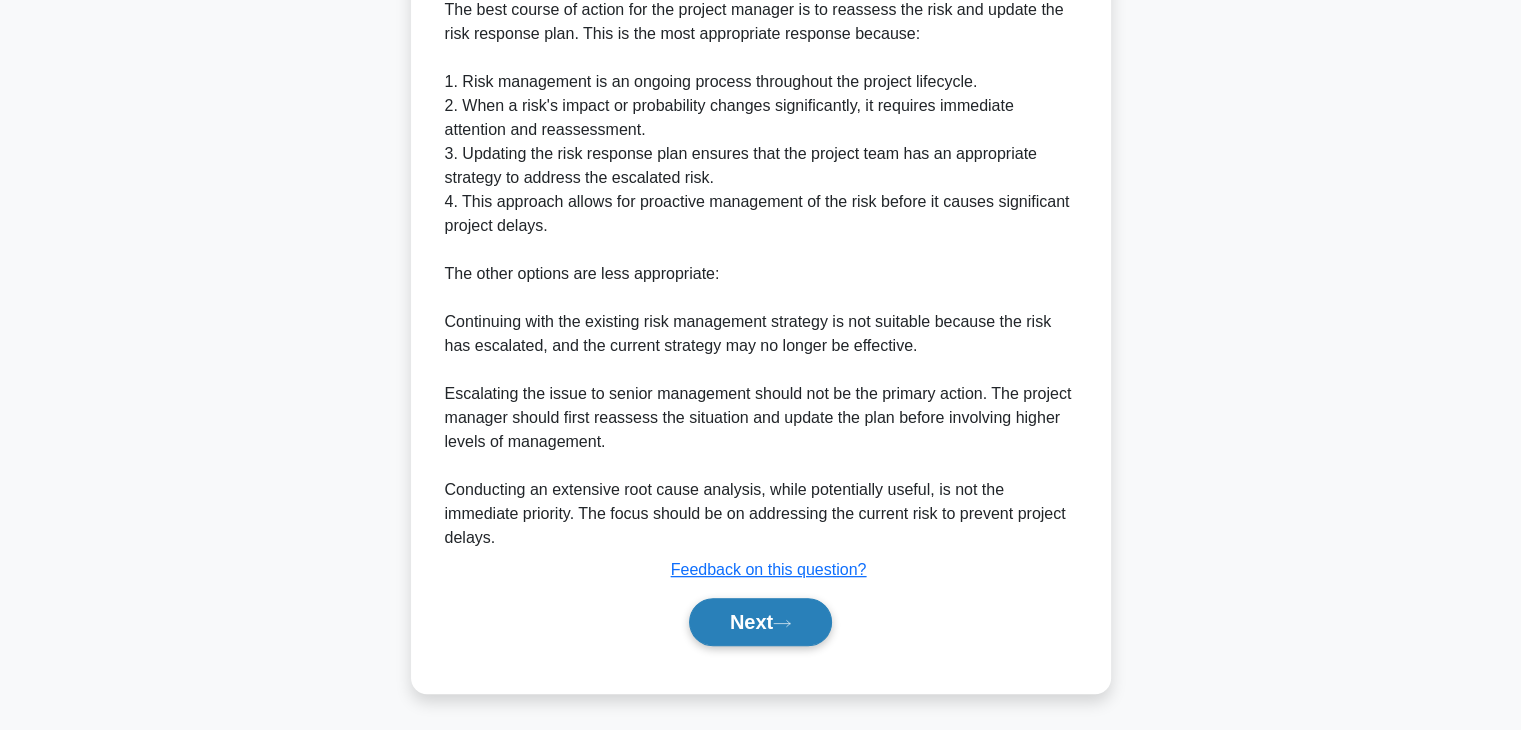 click on "Next" at bounding box center (760, 622) 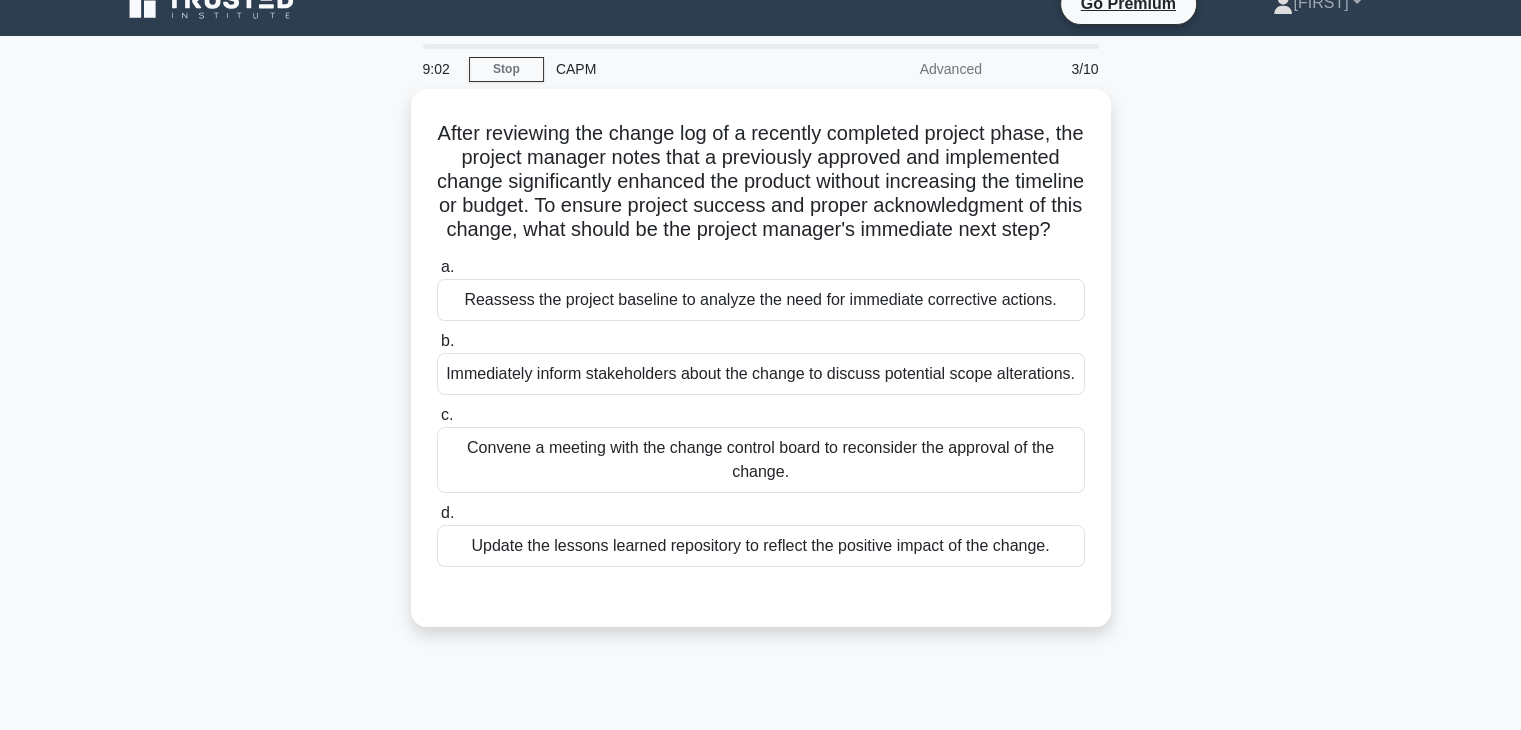 scroll, scrollTop: 0, scrollLeft: 0, axis: both 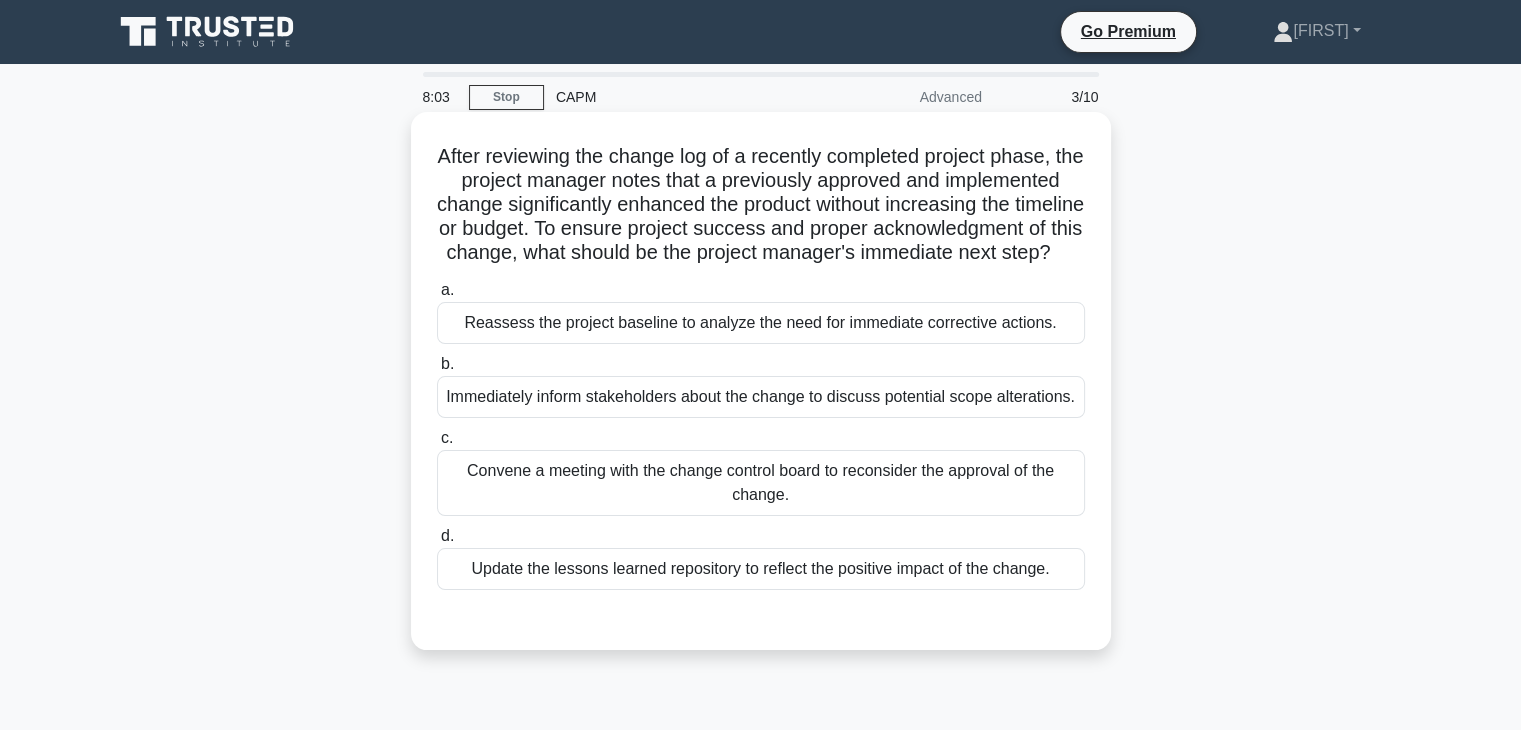click on "Reassess the project baseline to analyze the need for immediate corrective actions." at bounding box center (761, 323) 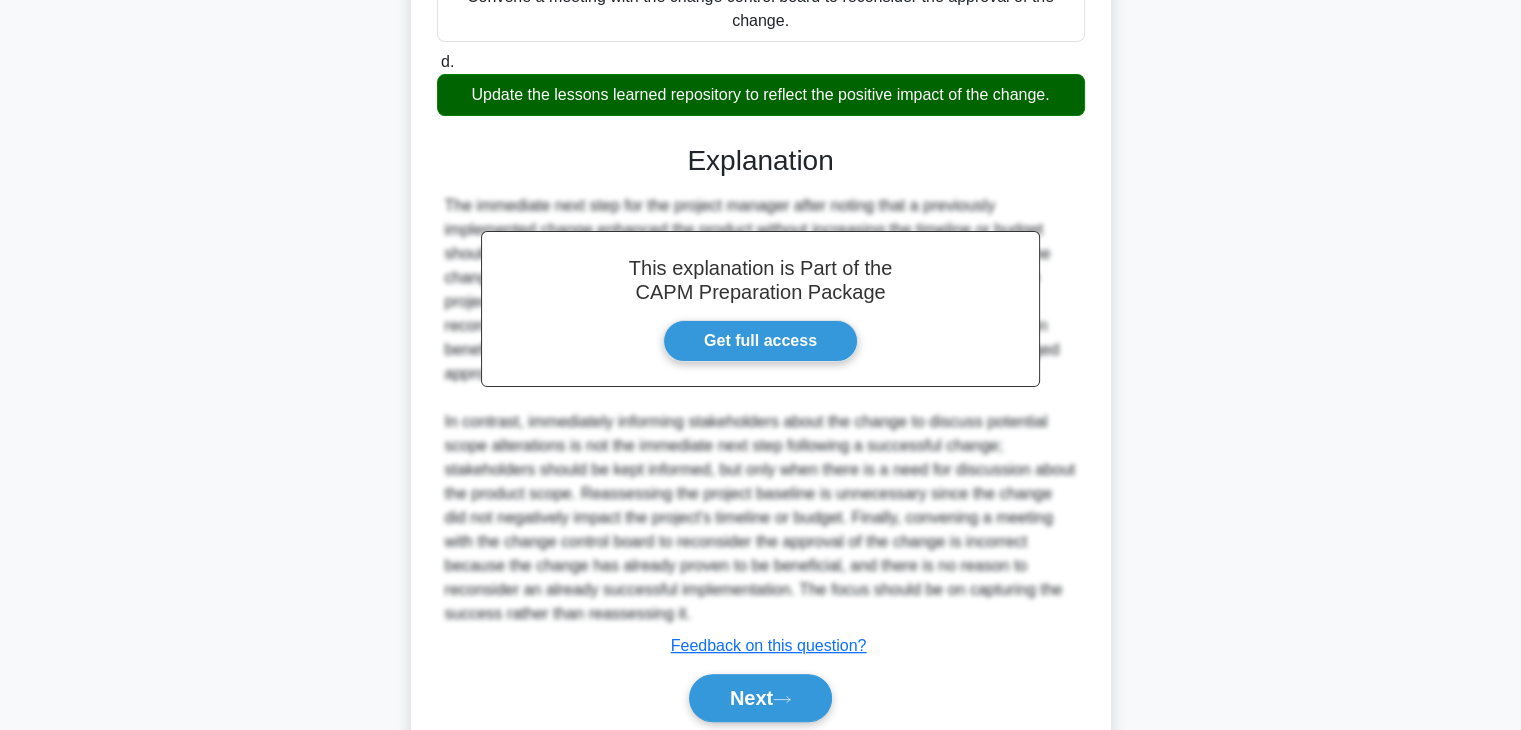 scroll, scrollTop: 576, scrollLeft: 0, axis: vertical 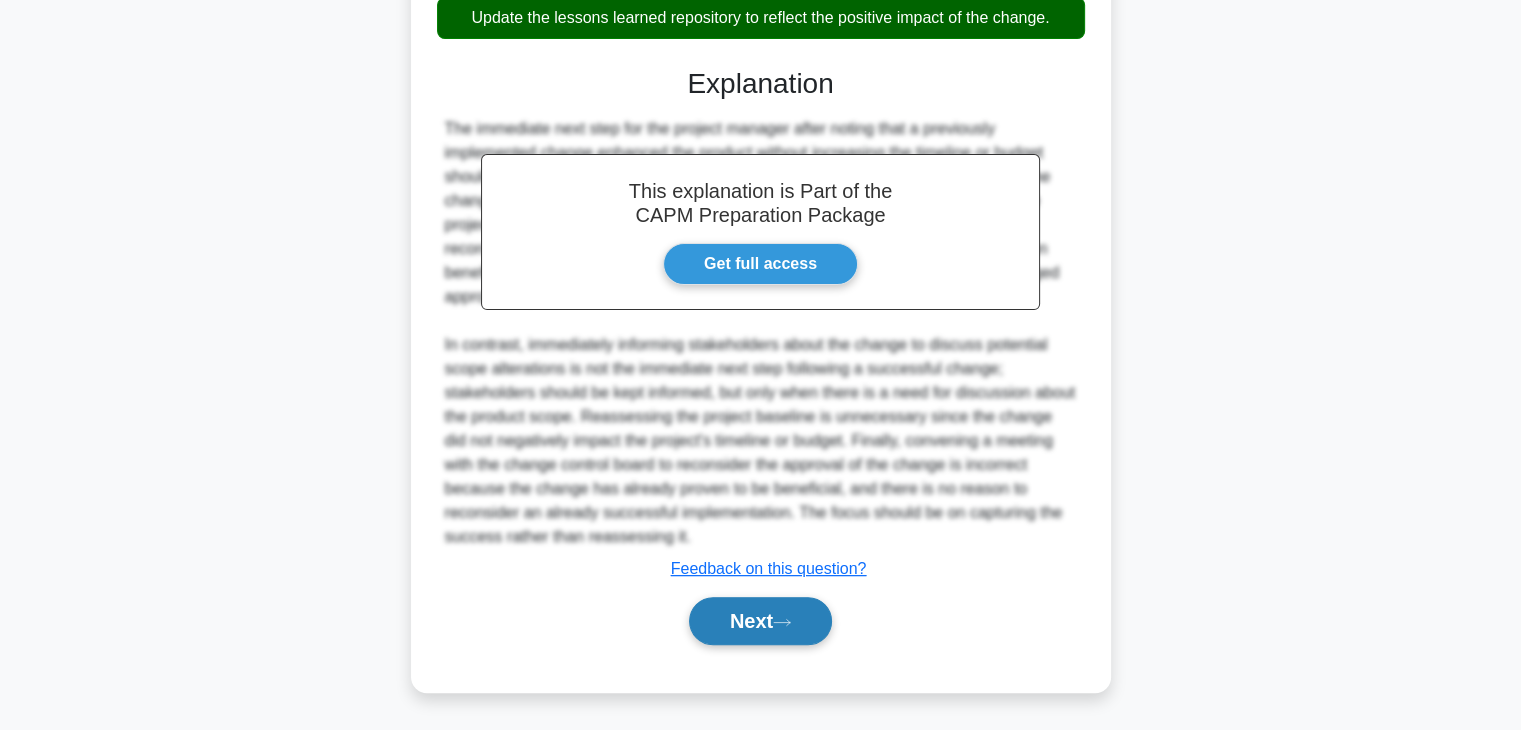 click on "Next" at bounding box center (760, 621) 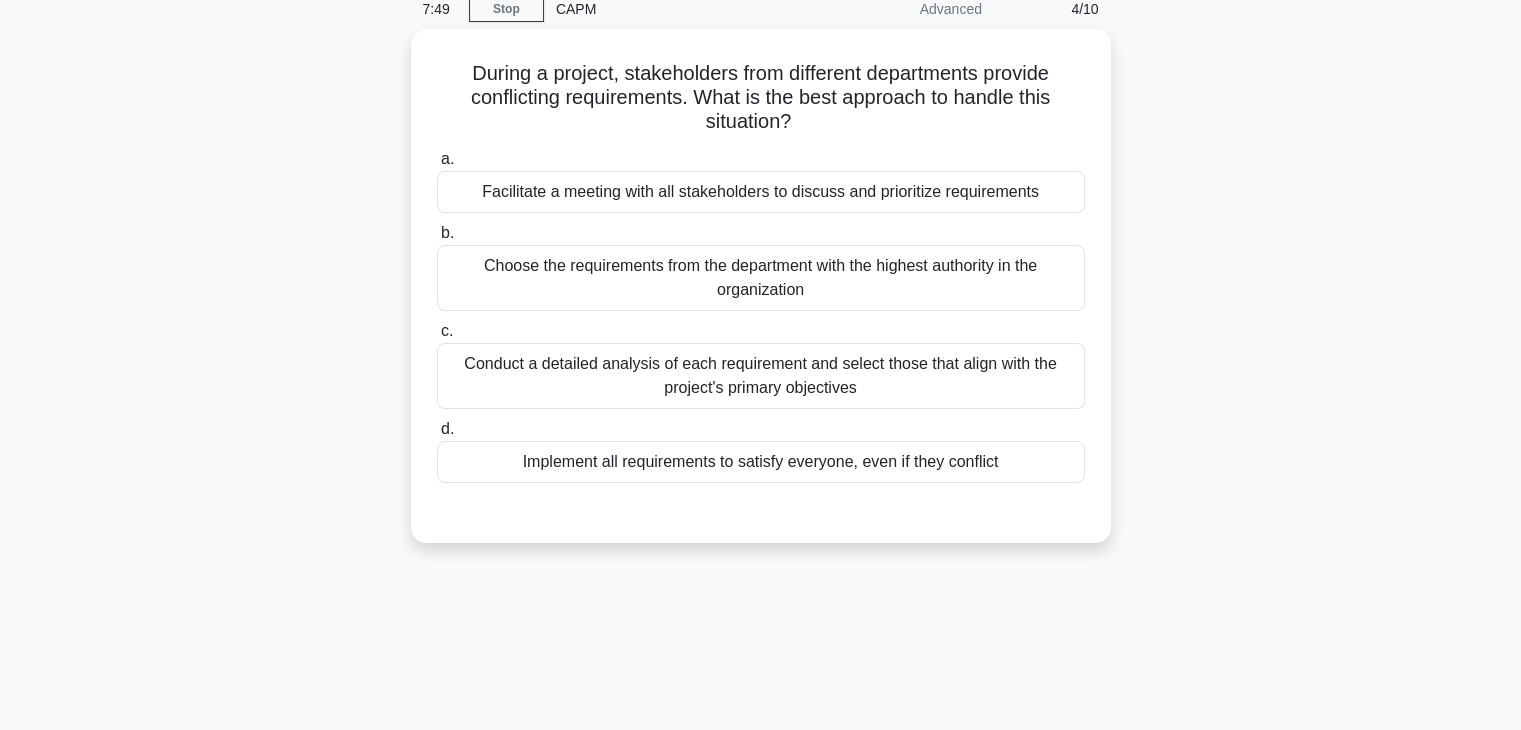 scroll, scrollTop: 84, scrollLeft: 0, axis: vertical 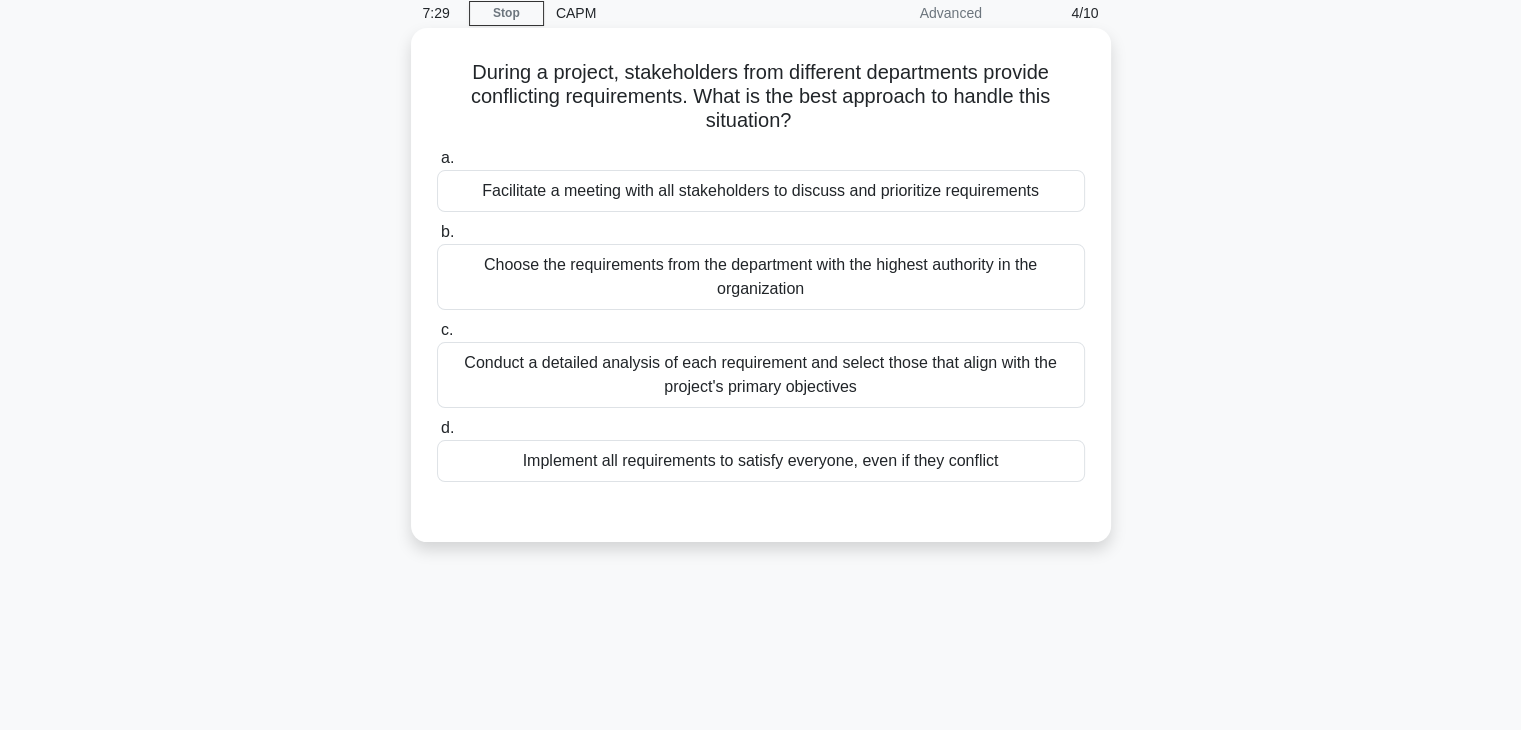 click on "Facilitate a meeting with all stakeholders to discuss and prioritize requirements" at bounding box center [761, 191] 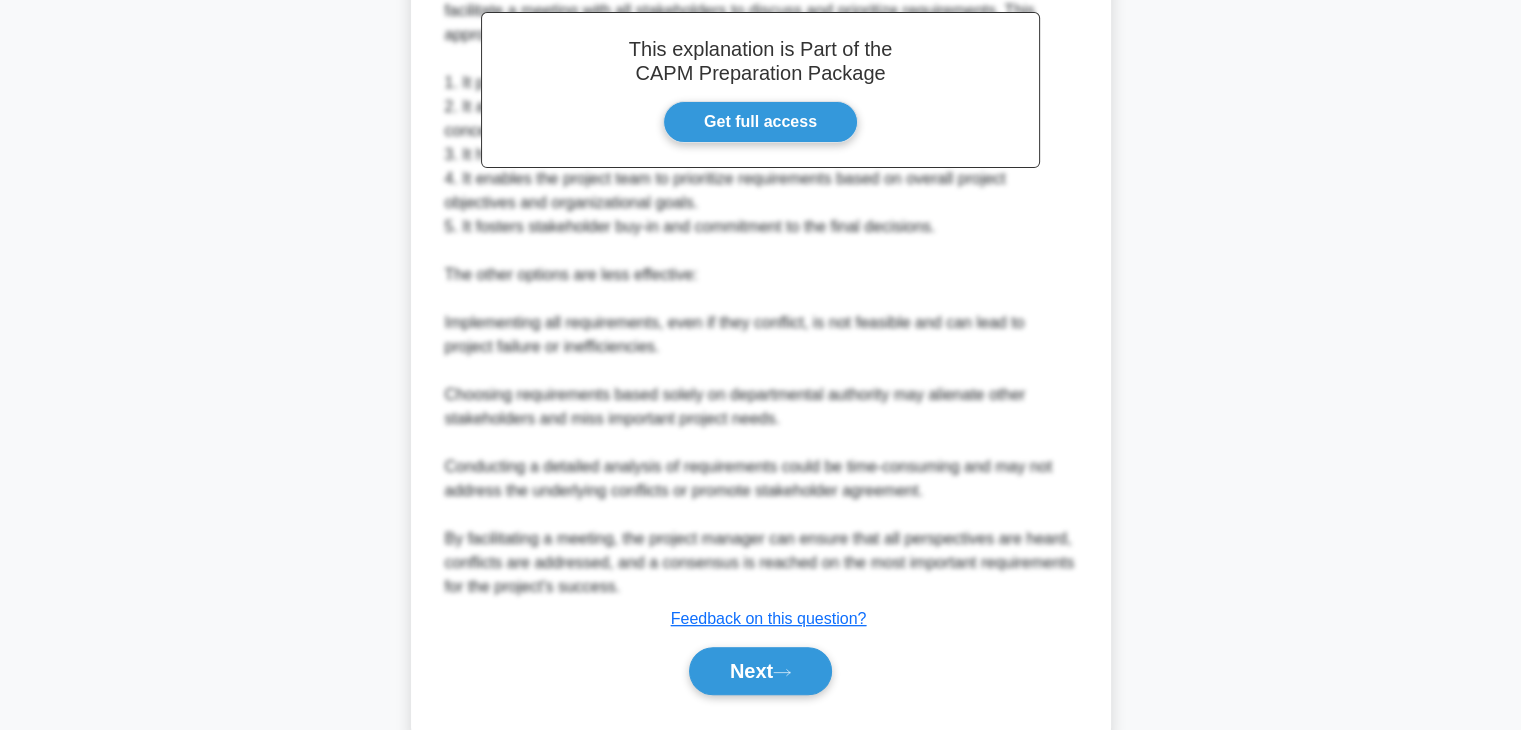 scroll, scrollTop: 672, scrollLeft: 0, axis: vertical 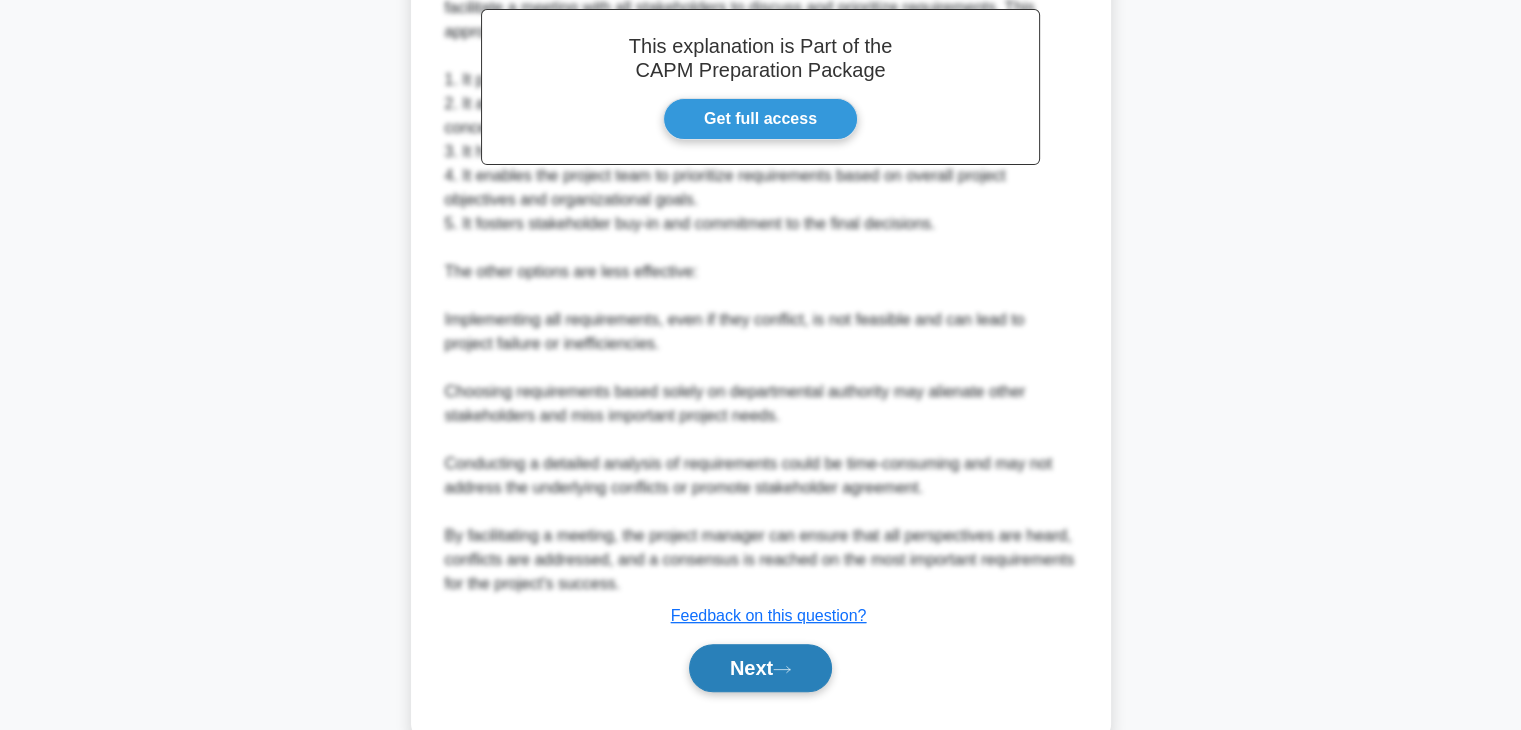 click on "Next" at bounding box center [760, 668] 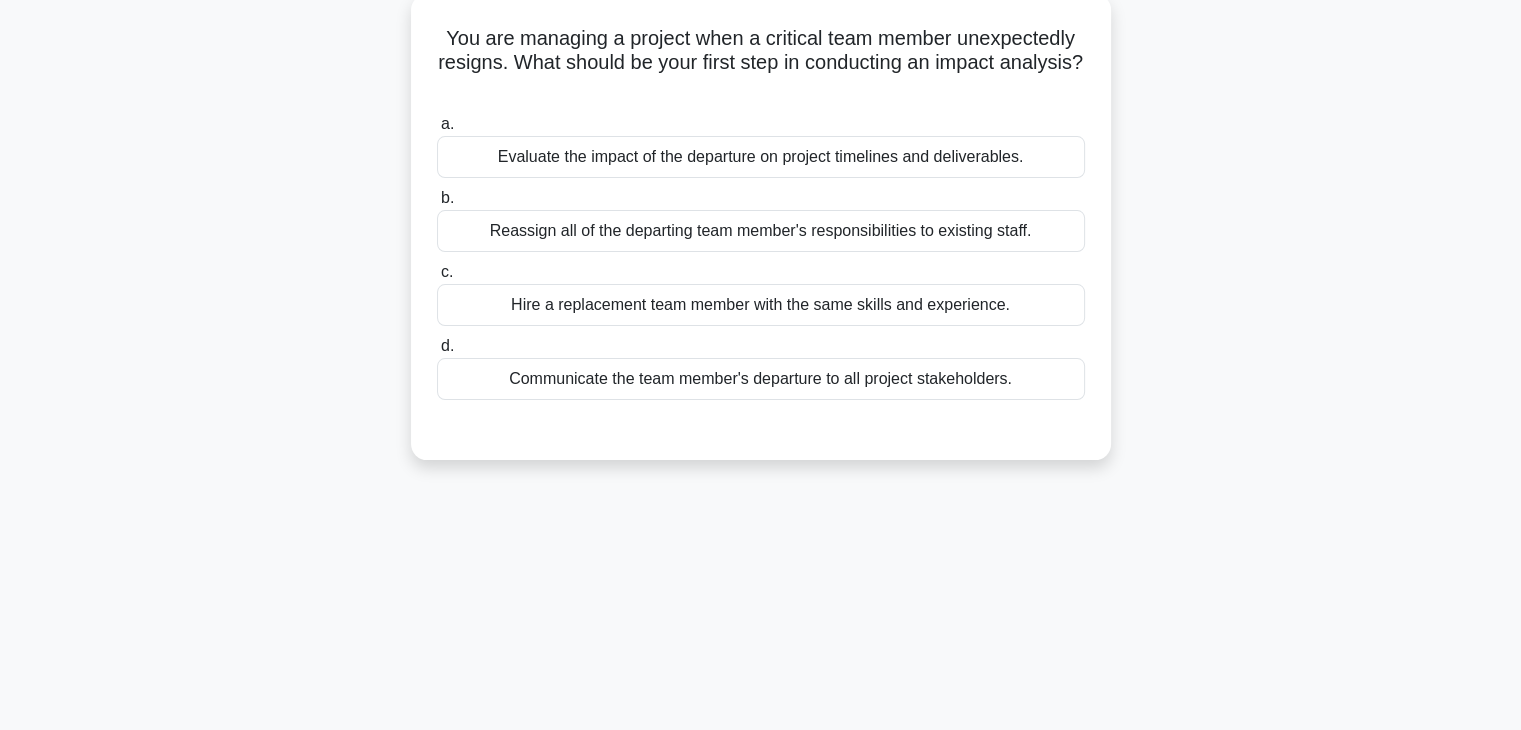 scroll, scrollTop: 110, scrollLeft: 0, axis: vertical 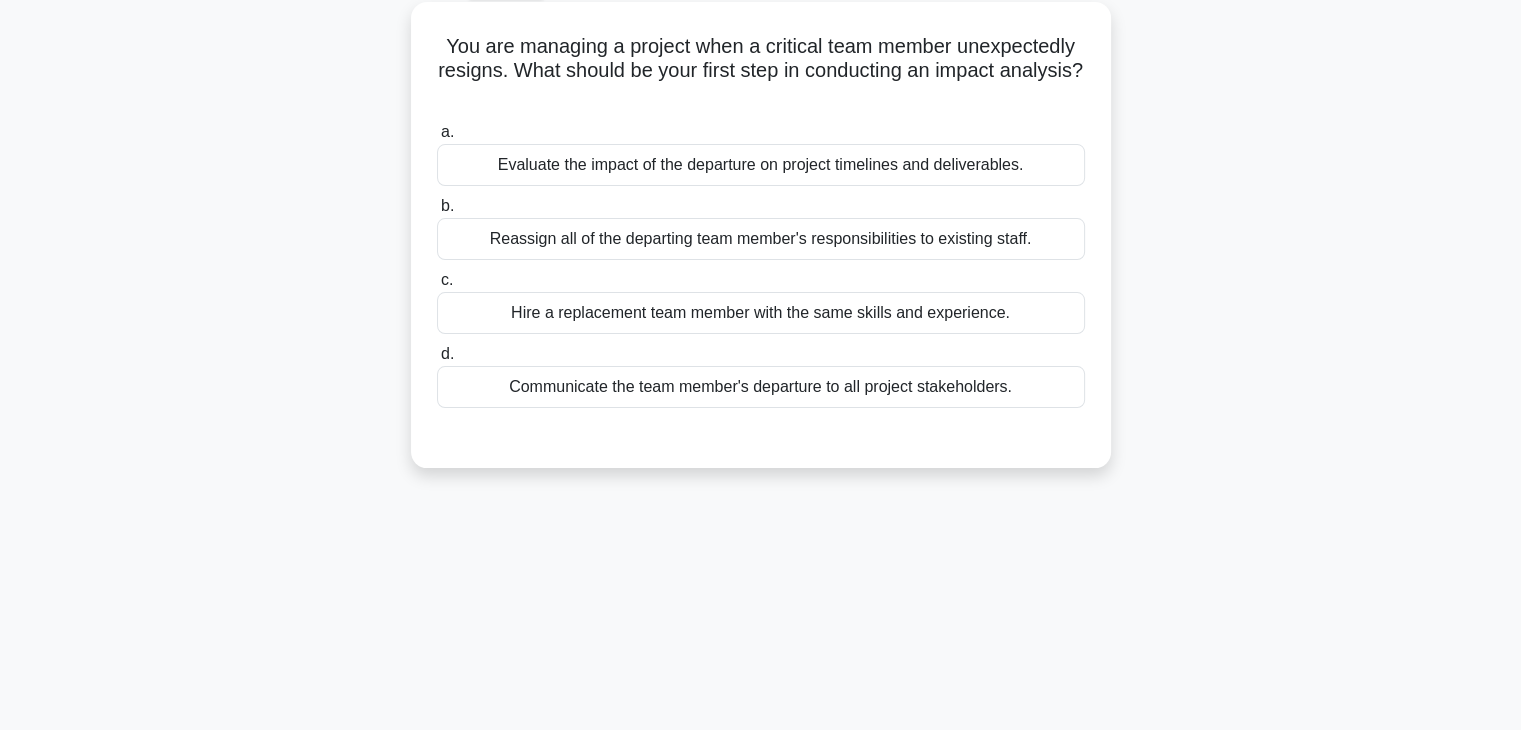 click on "Evaluate the impact of the departure on project timelines and deliverables." at bounding box center [761, 165] 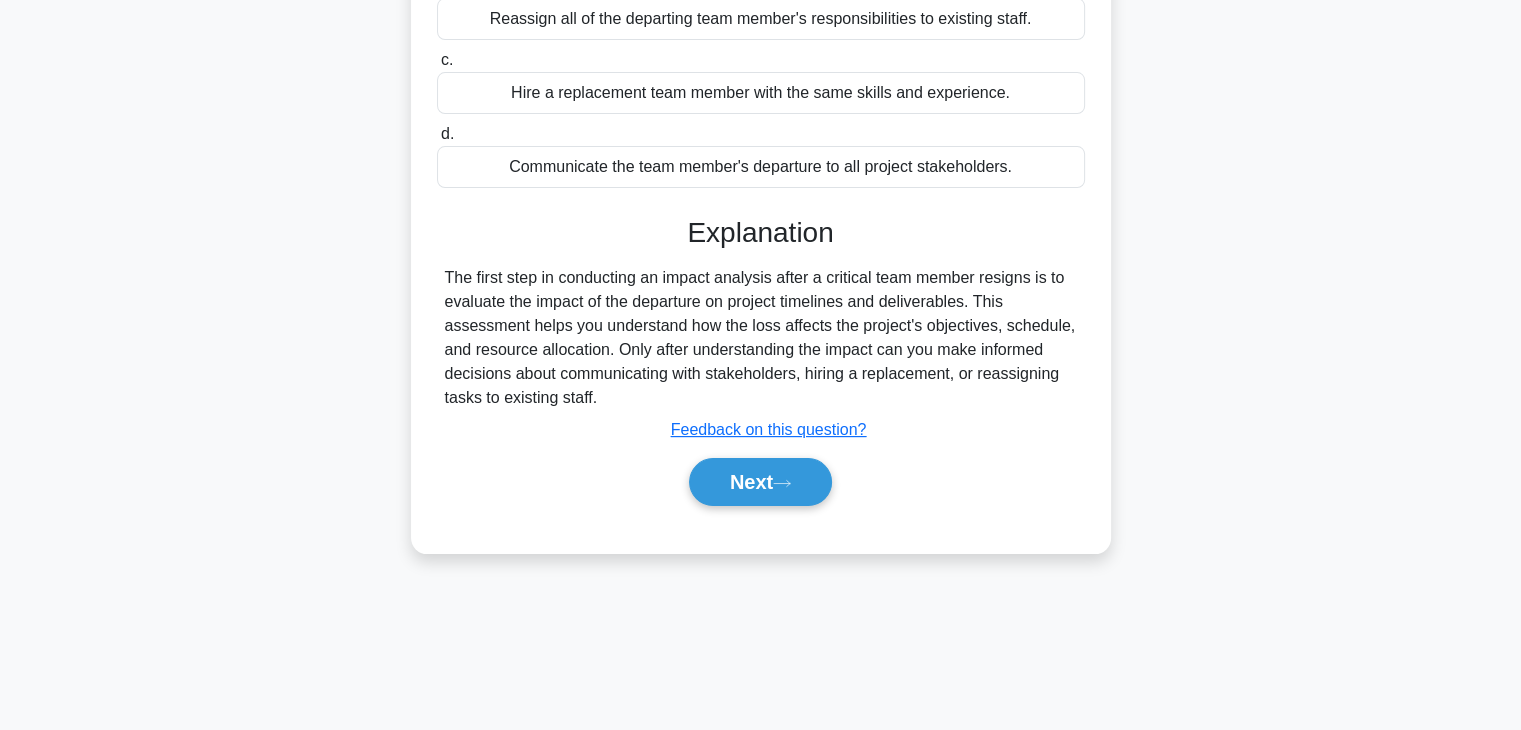scroll, scrollTop: 332, scrollLeft: 0, axis: vertical 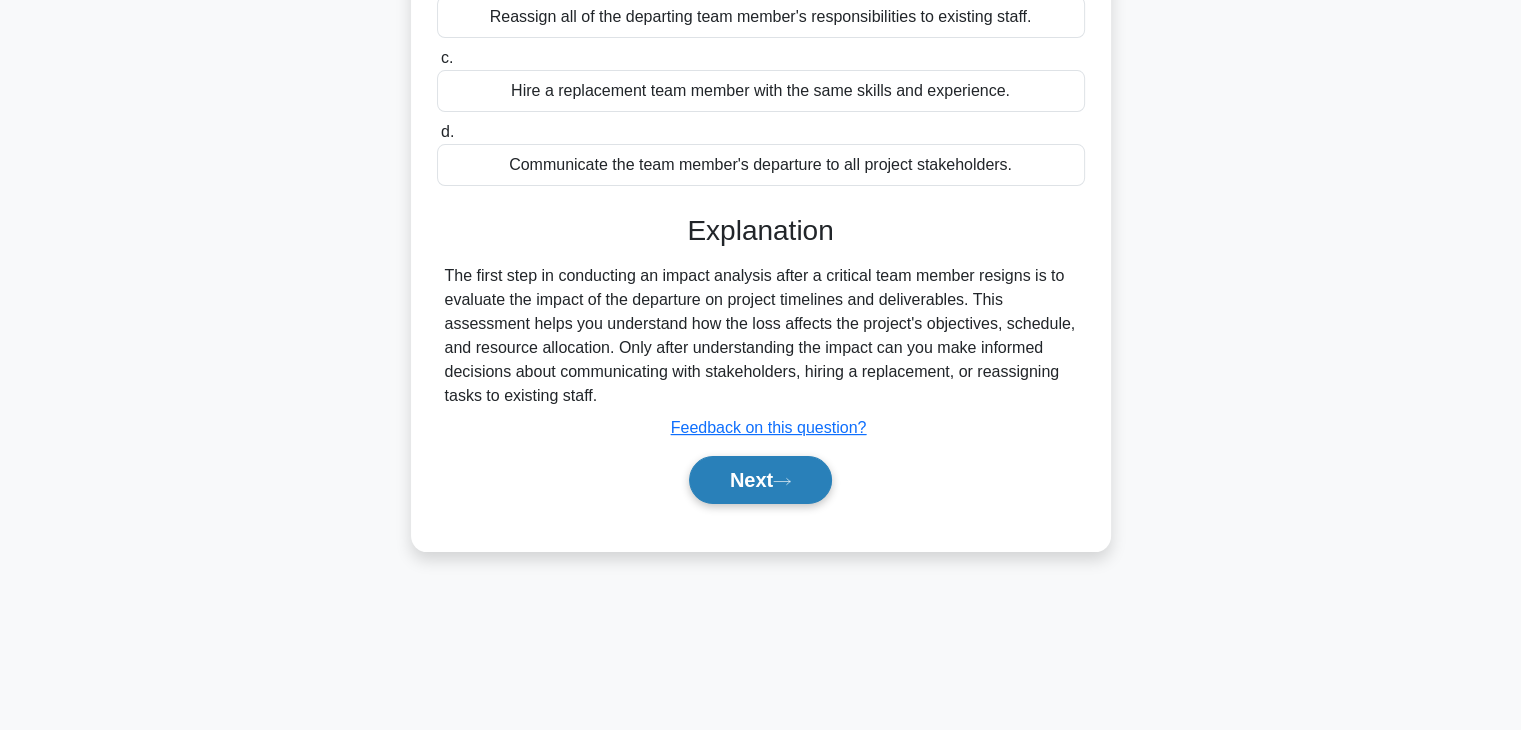 click on "Next" at bounding box center [760, 480] 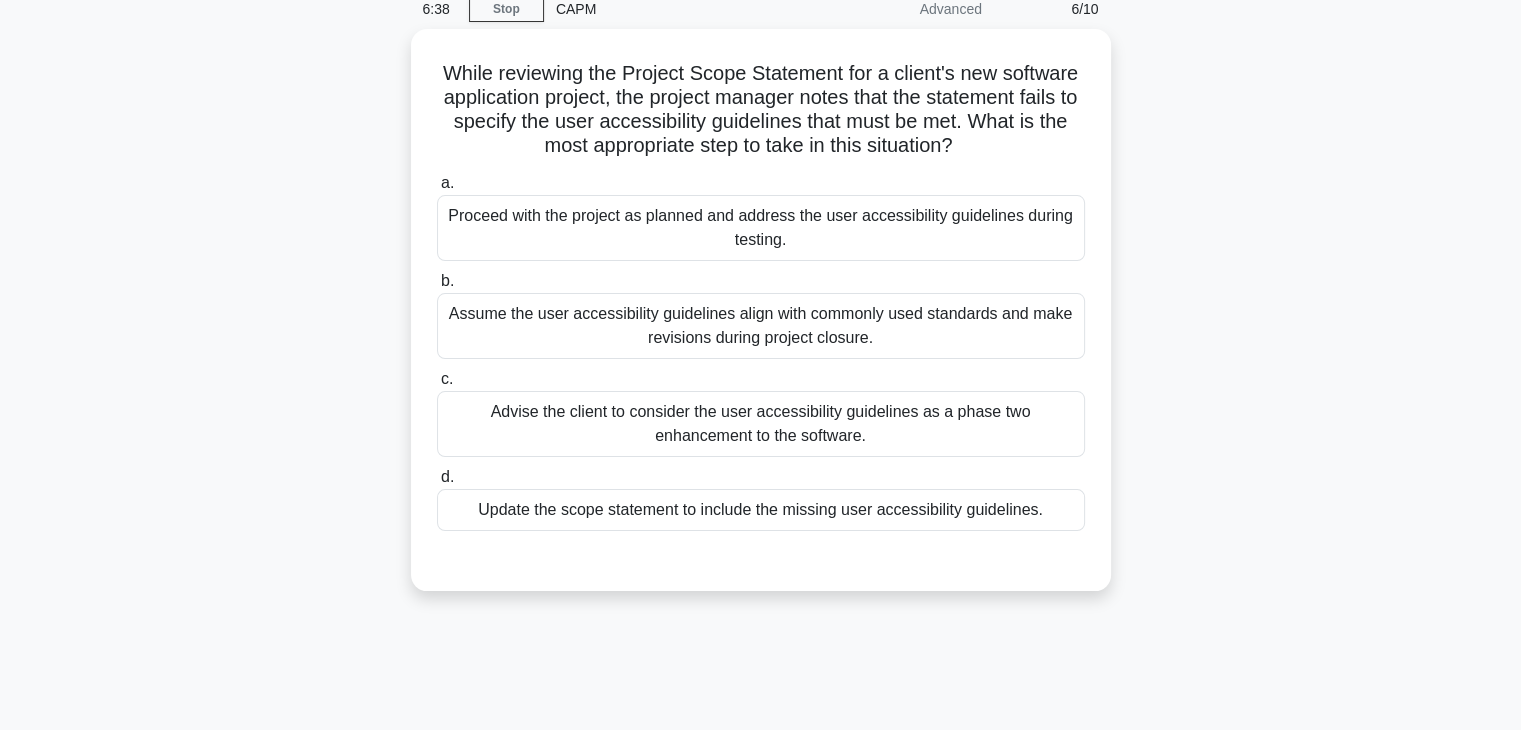 scroll, scrollTop: 88, scrollLeft: 0, axis: vertical 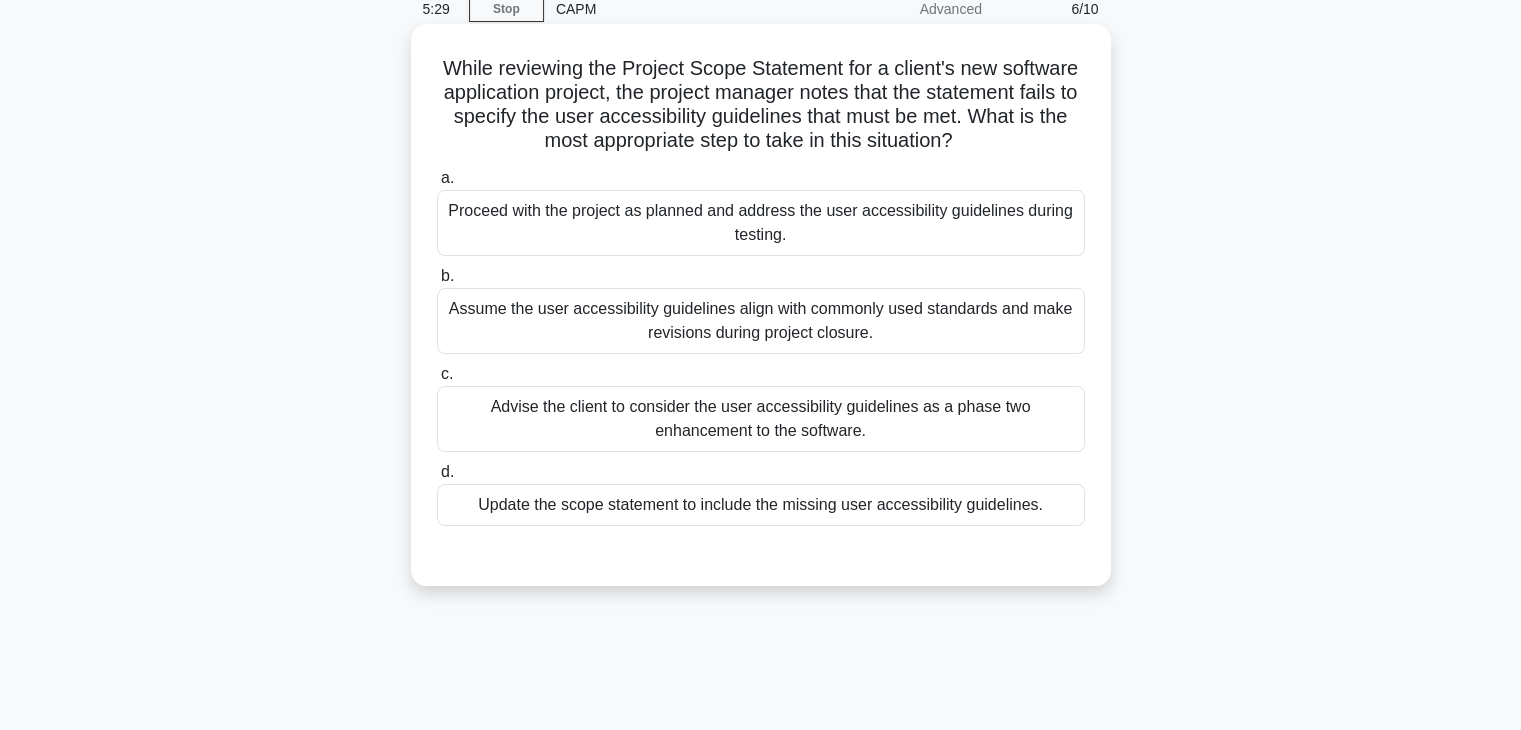 click on "Update the scope statement to include the missing user accessibility guidelines." at bounding box center [761, 505] 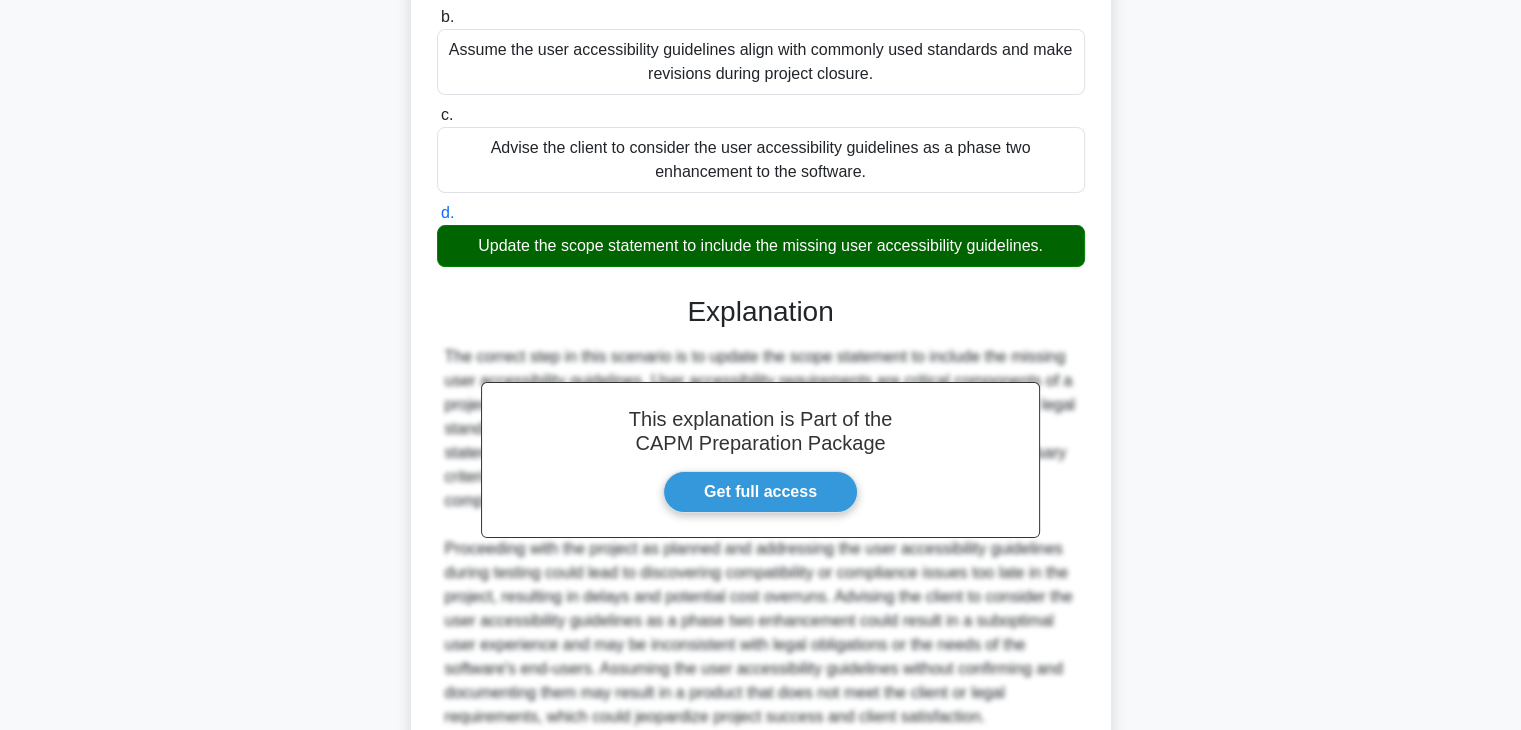 scroll, scrollTop: 526, scrollLeft: 0, axis: vertical 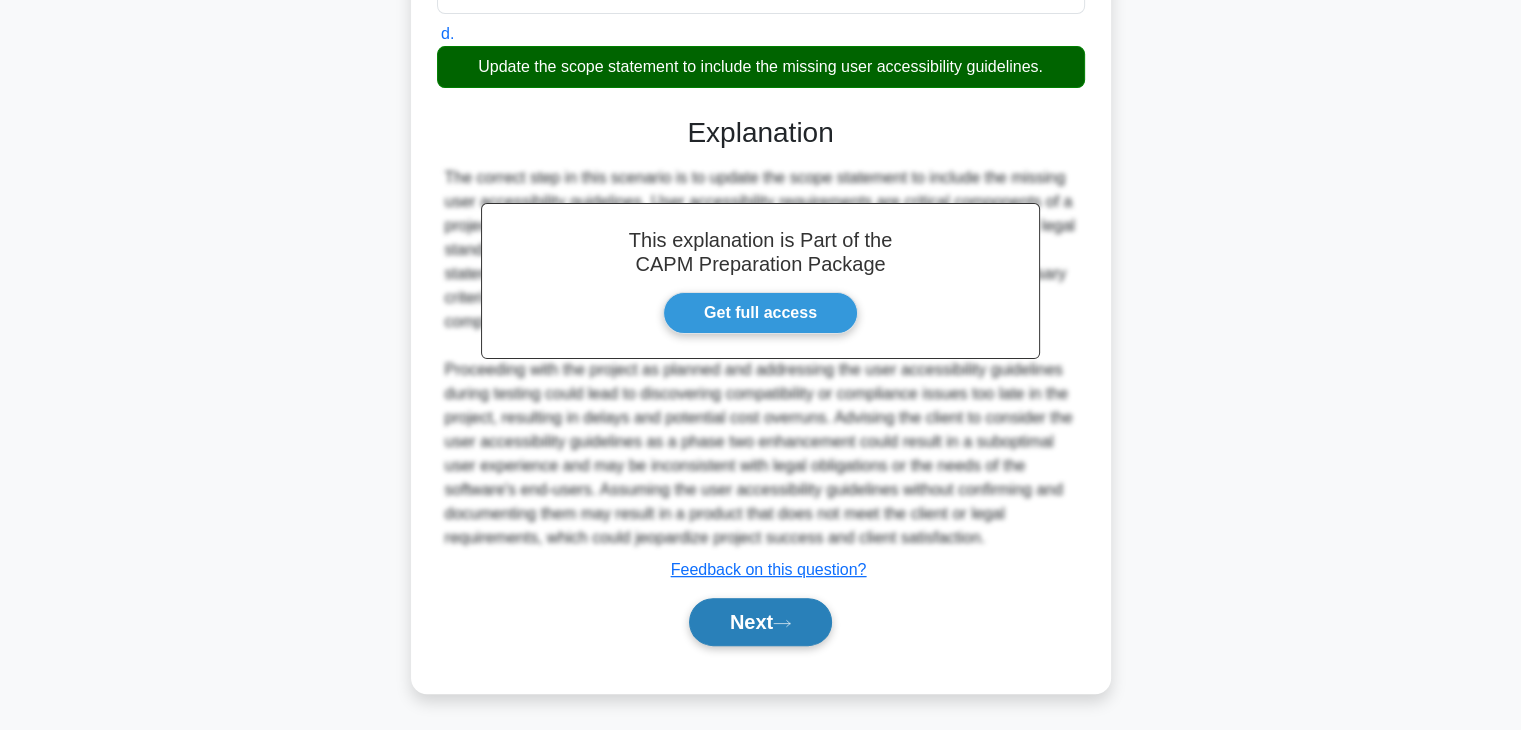 click on "Next" at bounding box center (760, 622) 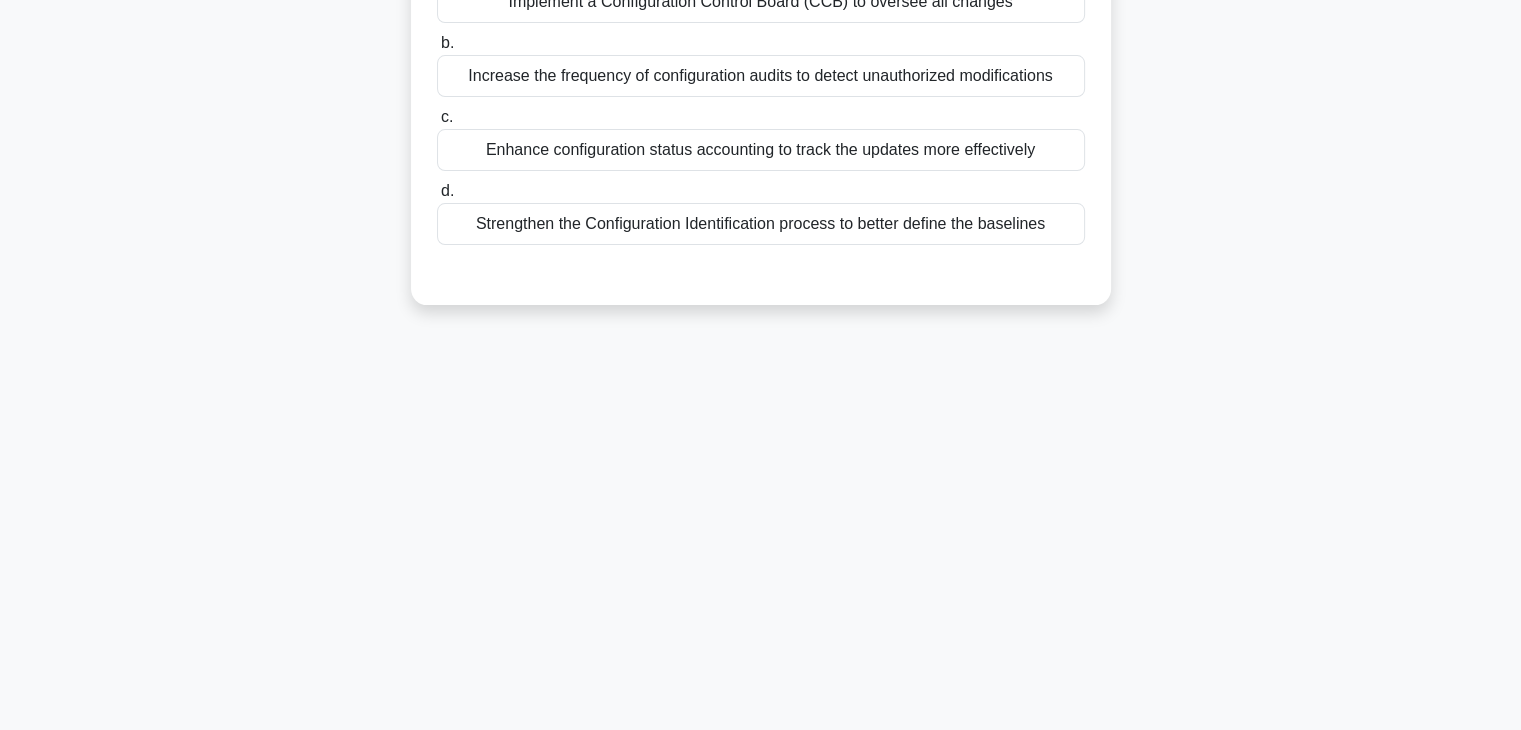 scroll, scrollTop: 90, scrollLeft: 0, axis: vertical 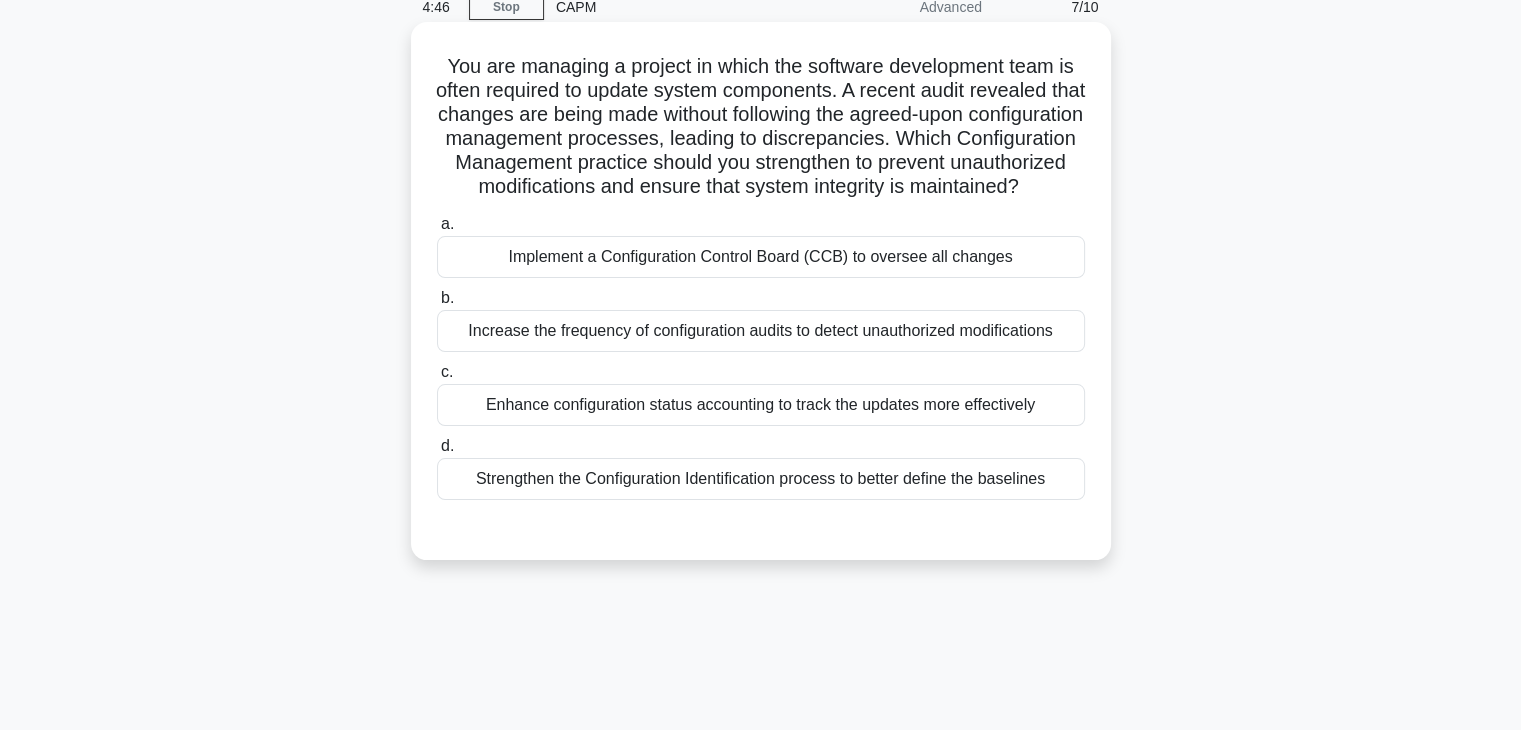 click on "Strengthen the Configuration Identification process to better define the baselines" at bounding box center [761, 479] 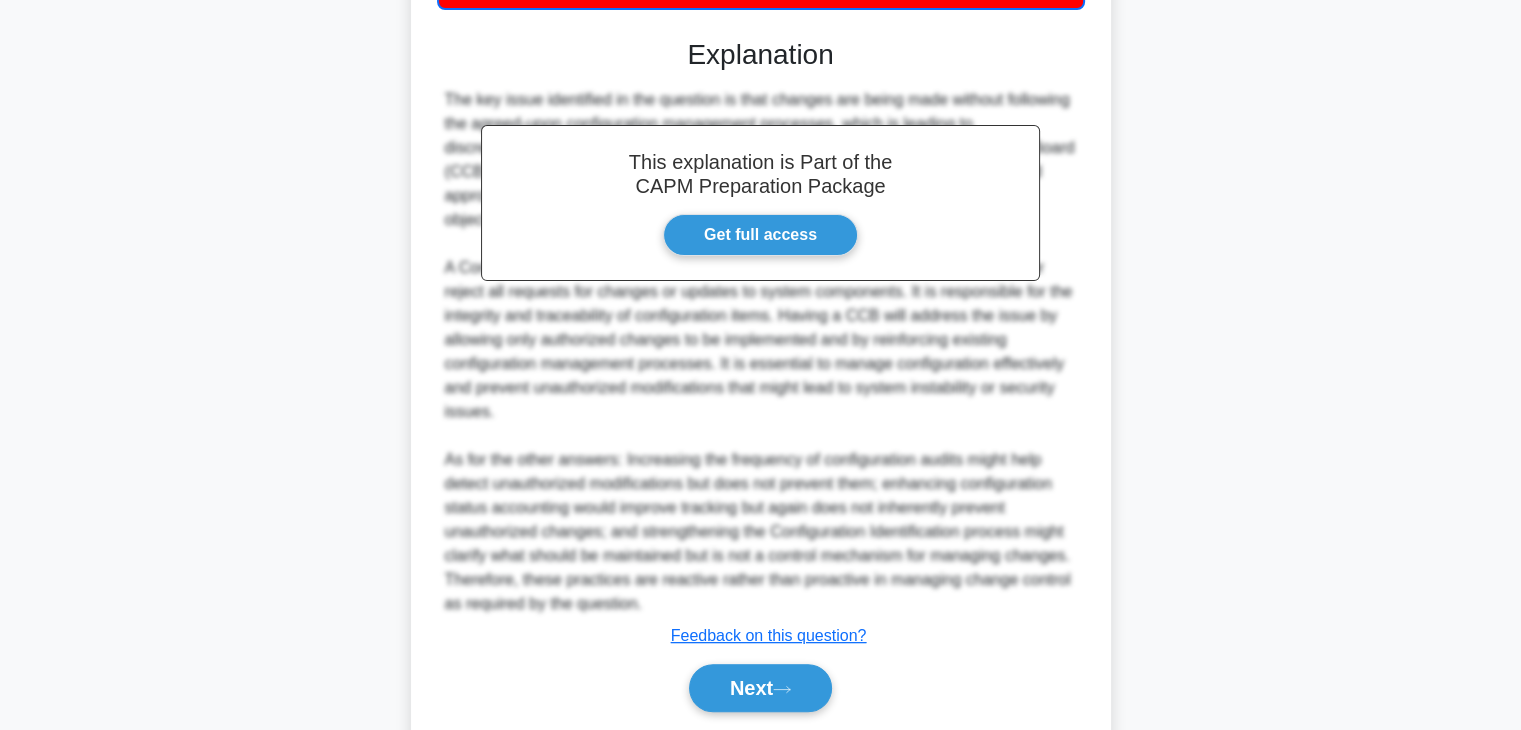 scroll, scrollTop: 672, scrollLeft: 0, axis: vertical 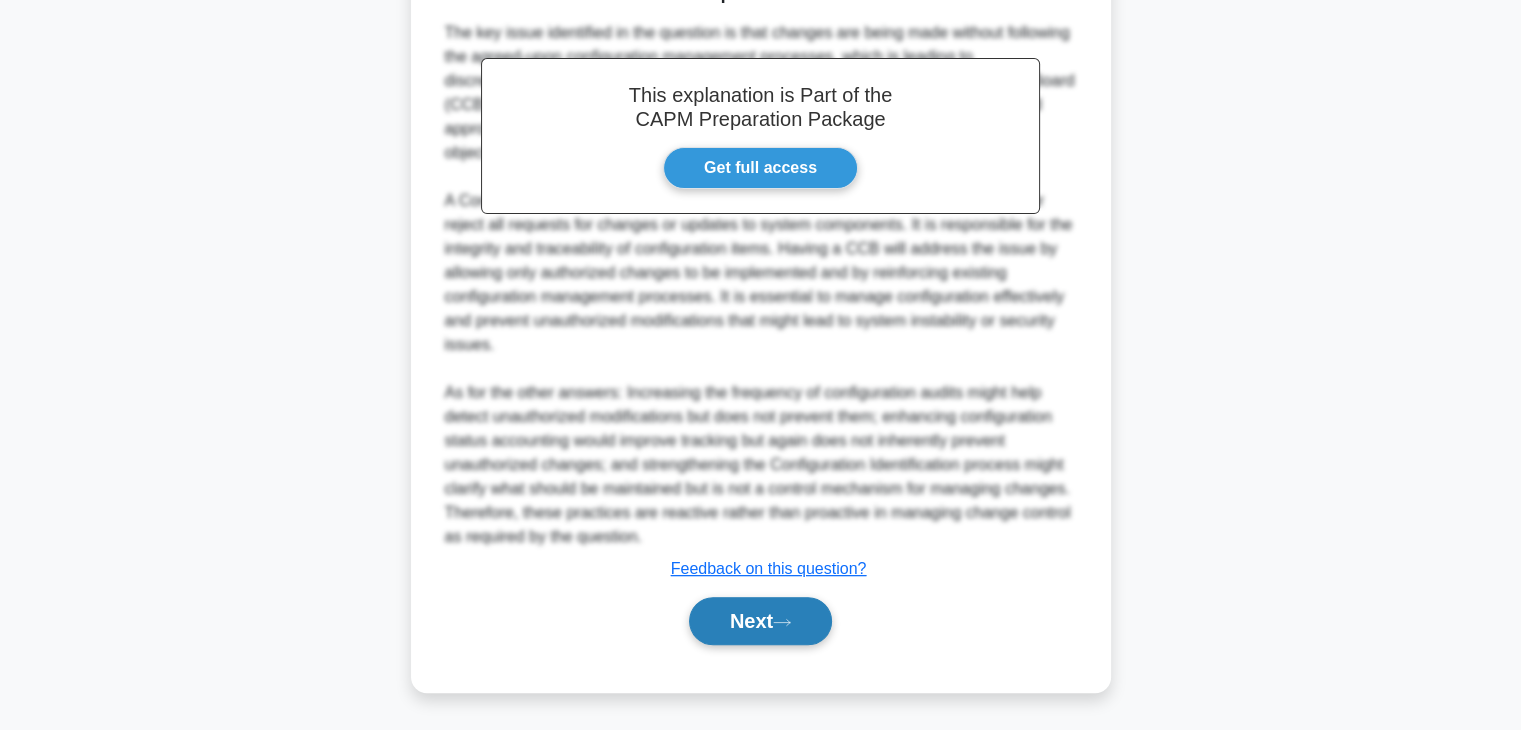click on "Next" at bounding box center (760, 621) 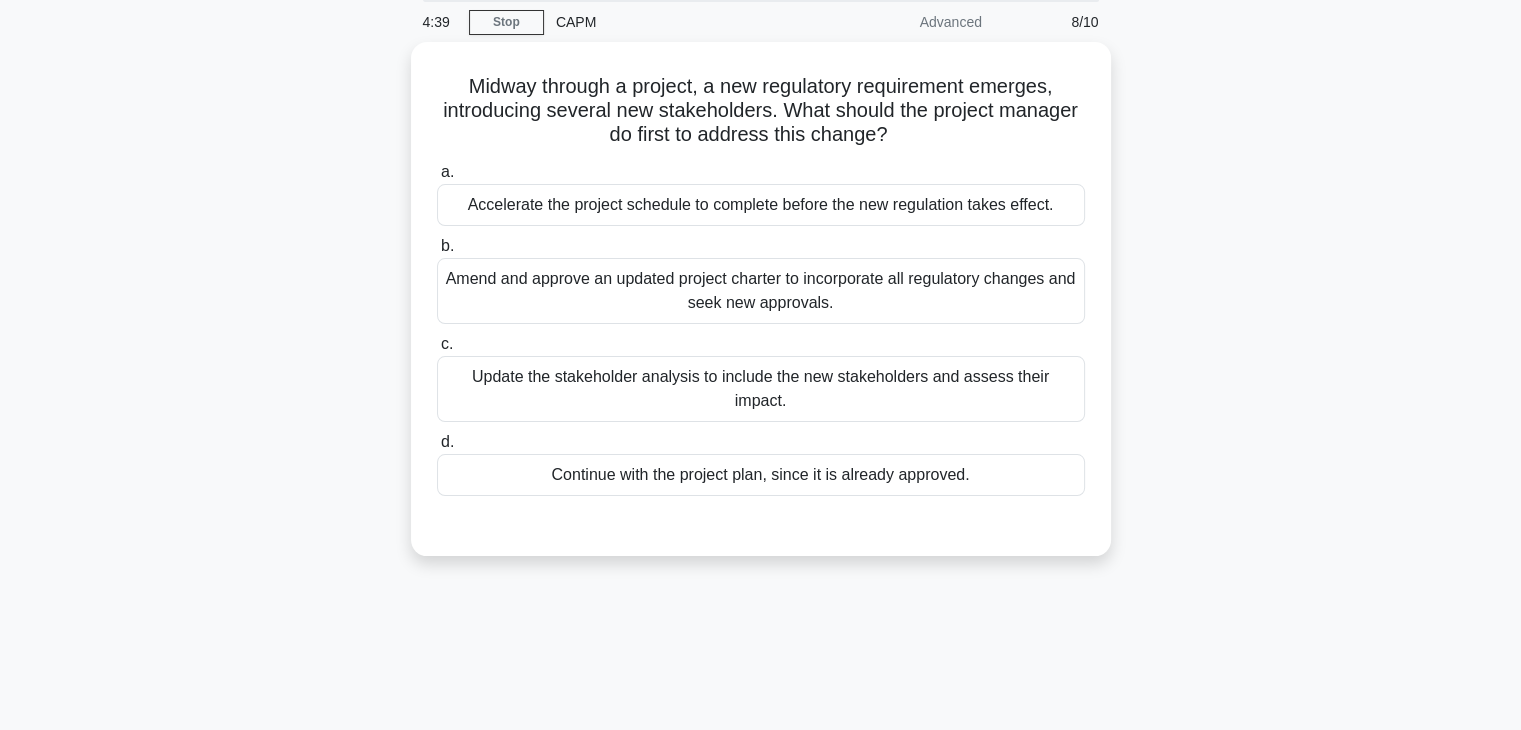 scroll, scrollTop: 67, scrollLeft: 0, axis: vertical 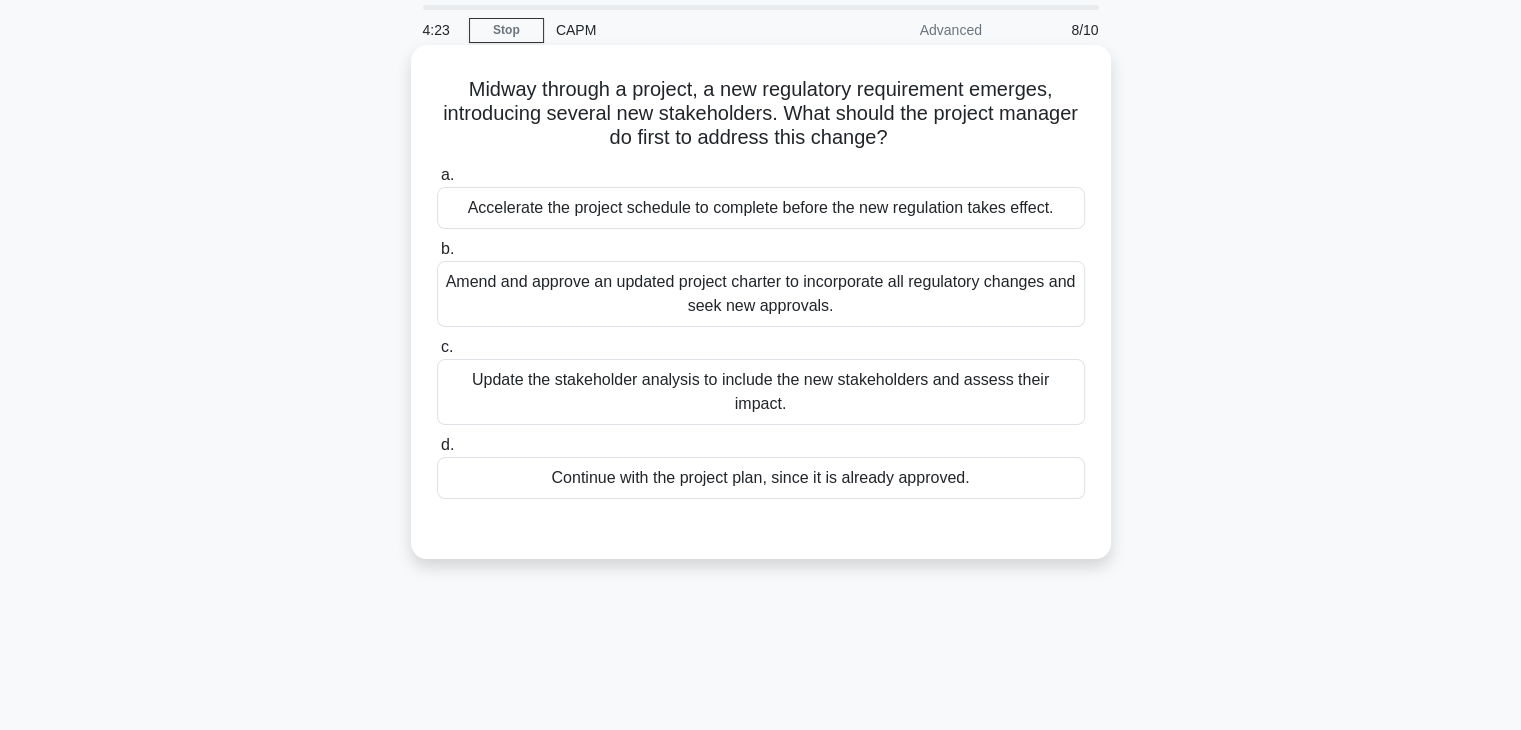 click on "c.
Update the stakeholder analysis to include the new stakeholders and assess their impact." at bounding box center (761, 380) 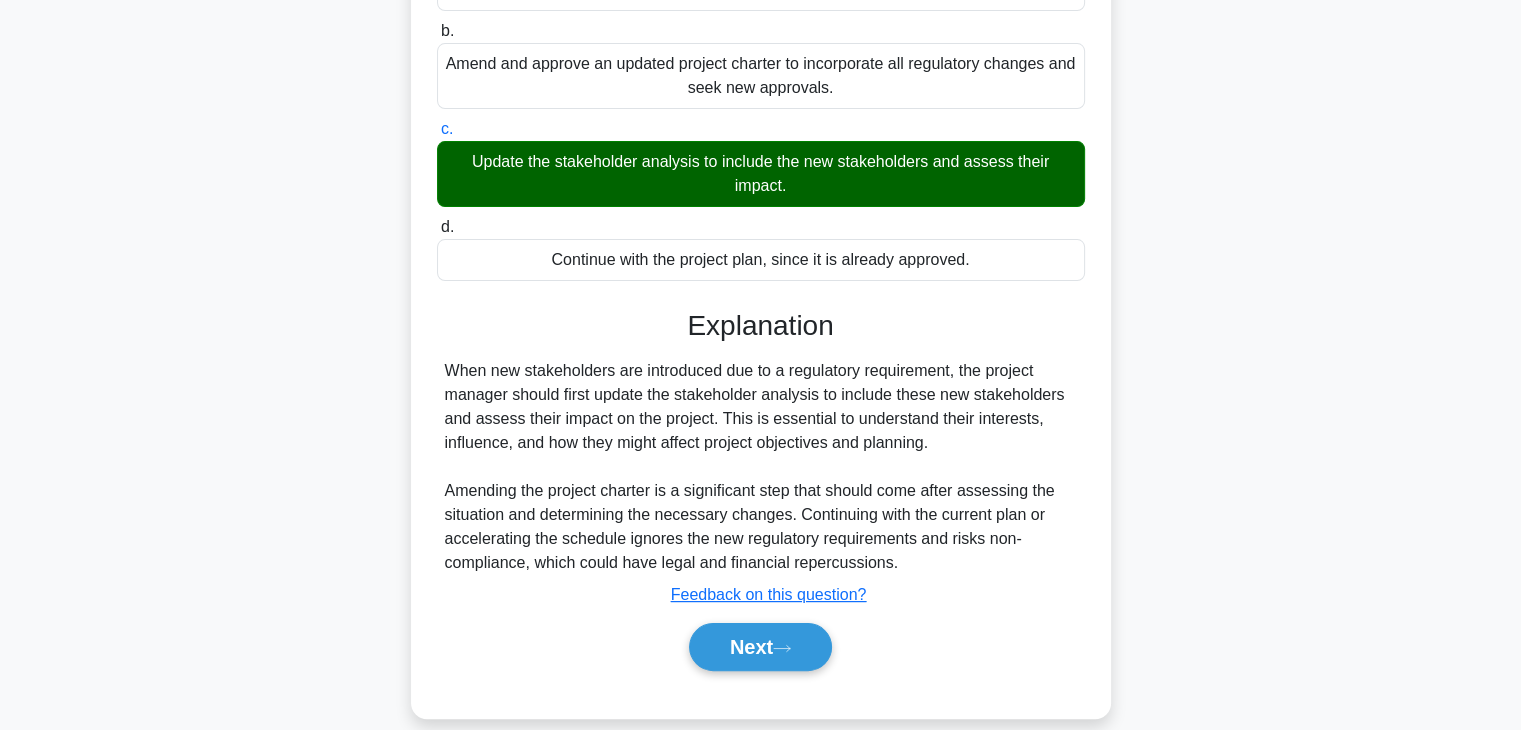 scroll, scrollTop: 303, scrollLeft: 0, axis: vertical 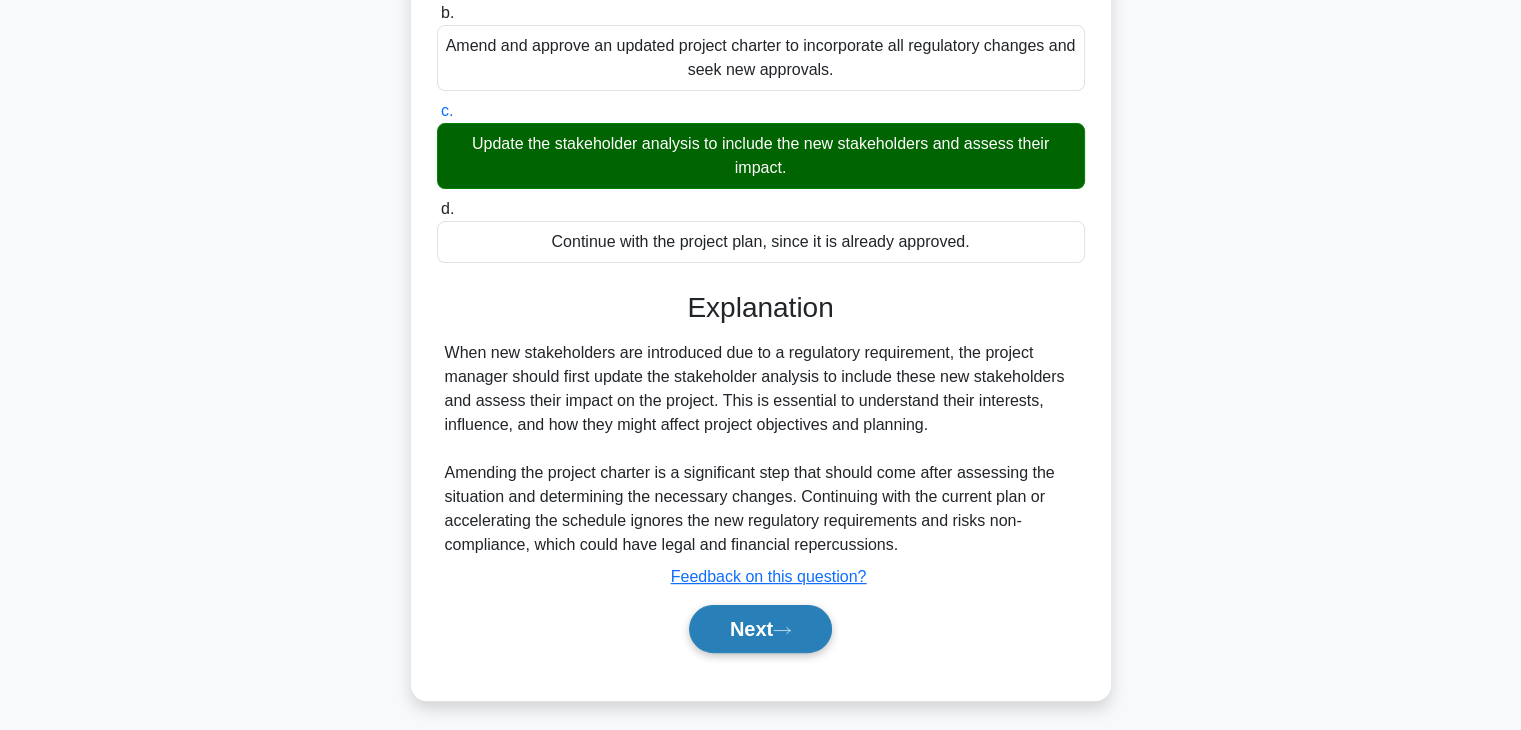 click on "Next" at bounding box center [760, 629] 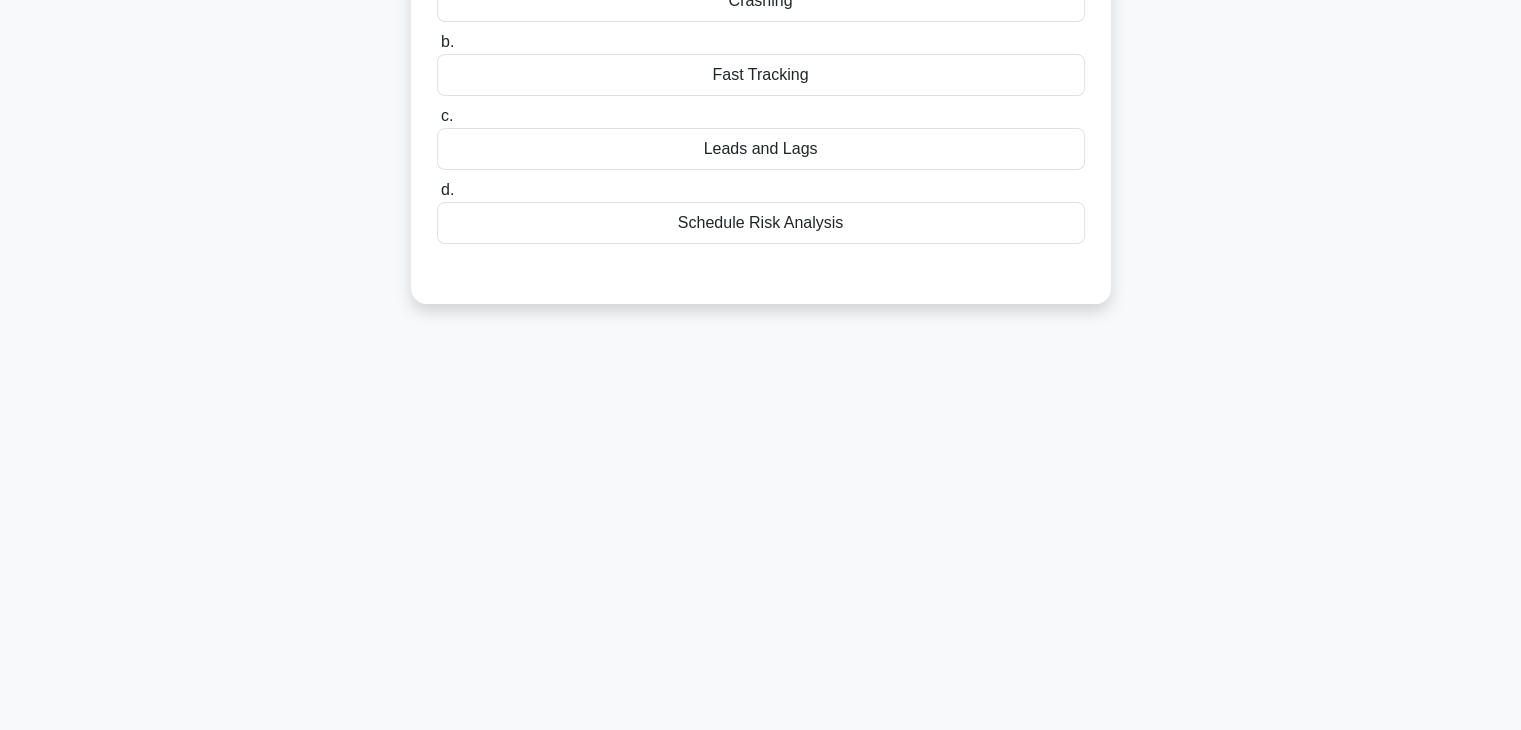 scroll, scrollTop: 74, scrollLeft: 0, axis: vertical 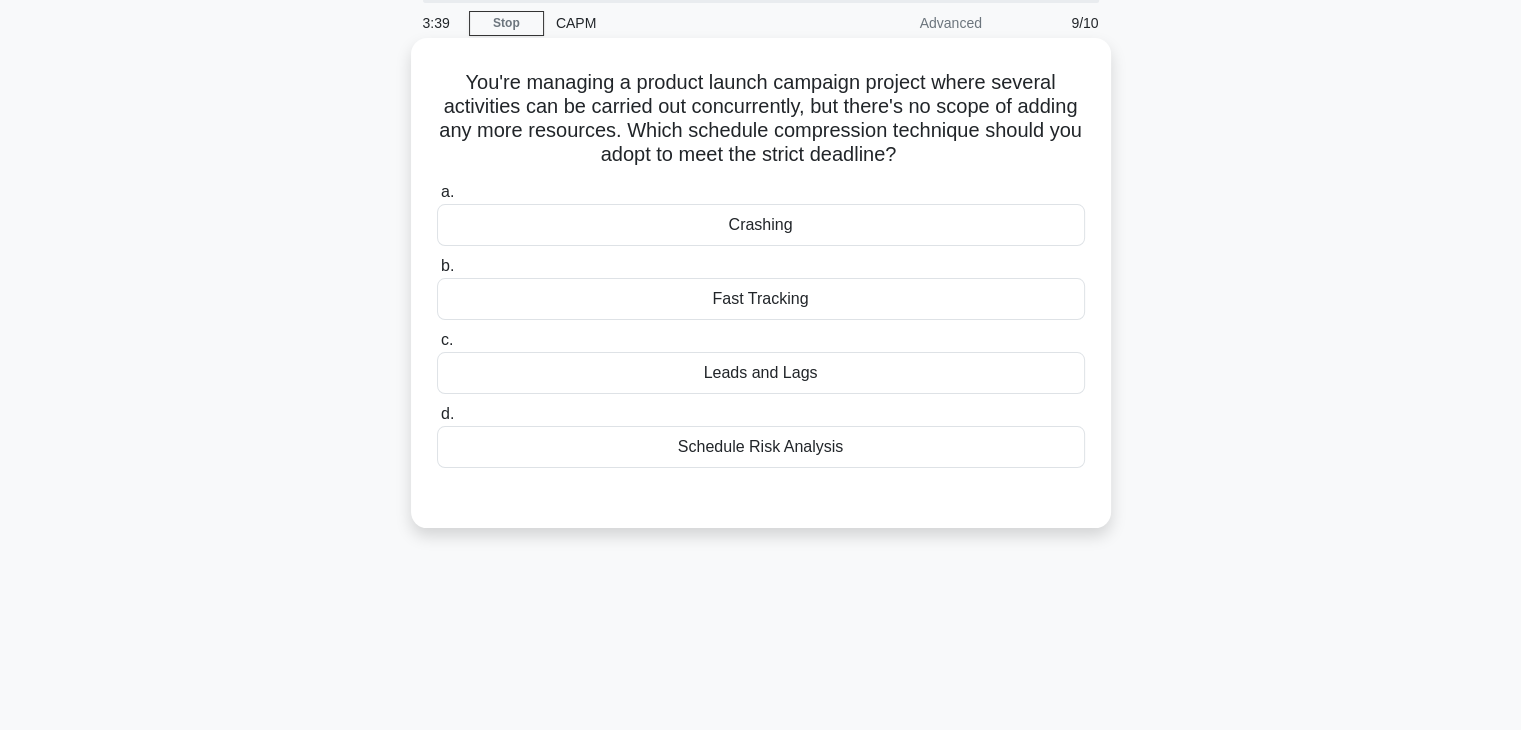 click on "Fast Tracking" at bounding box center [761, 299] 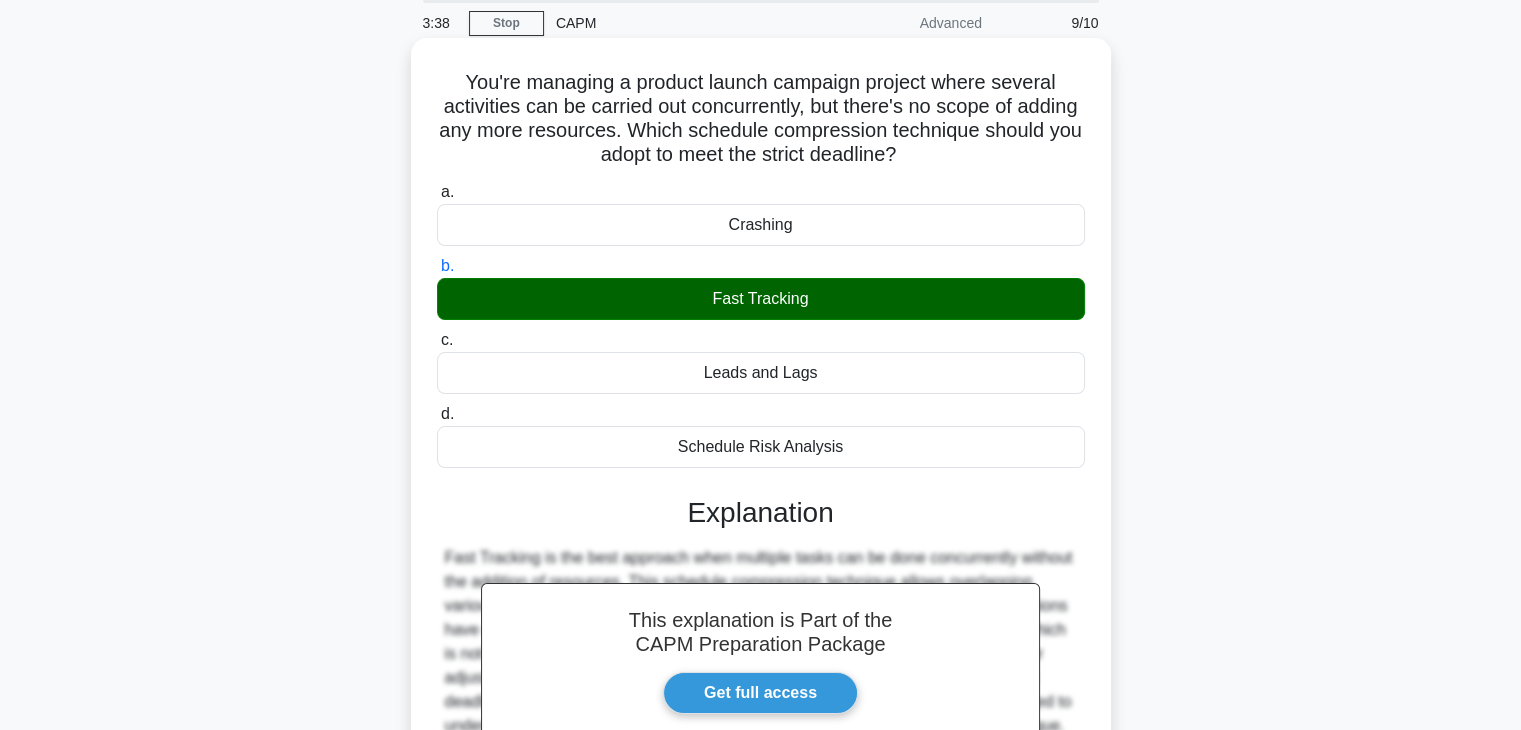 scroll, scrollTop: 351, scrollLeft: 0, axis: vertical 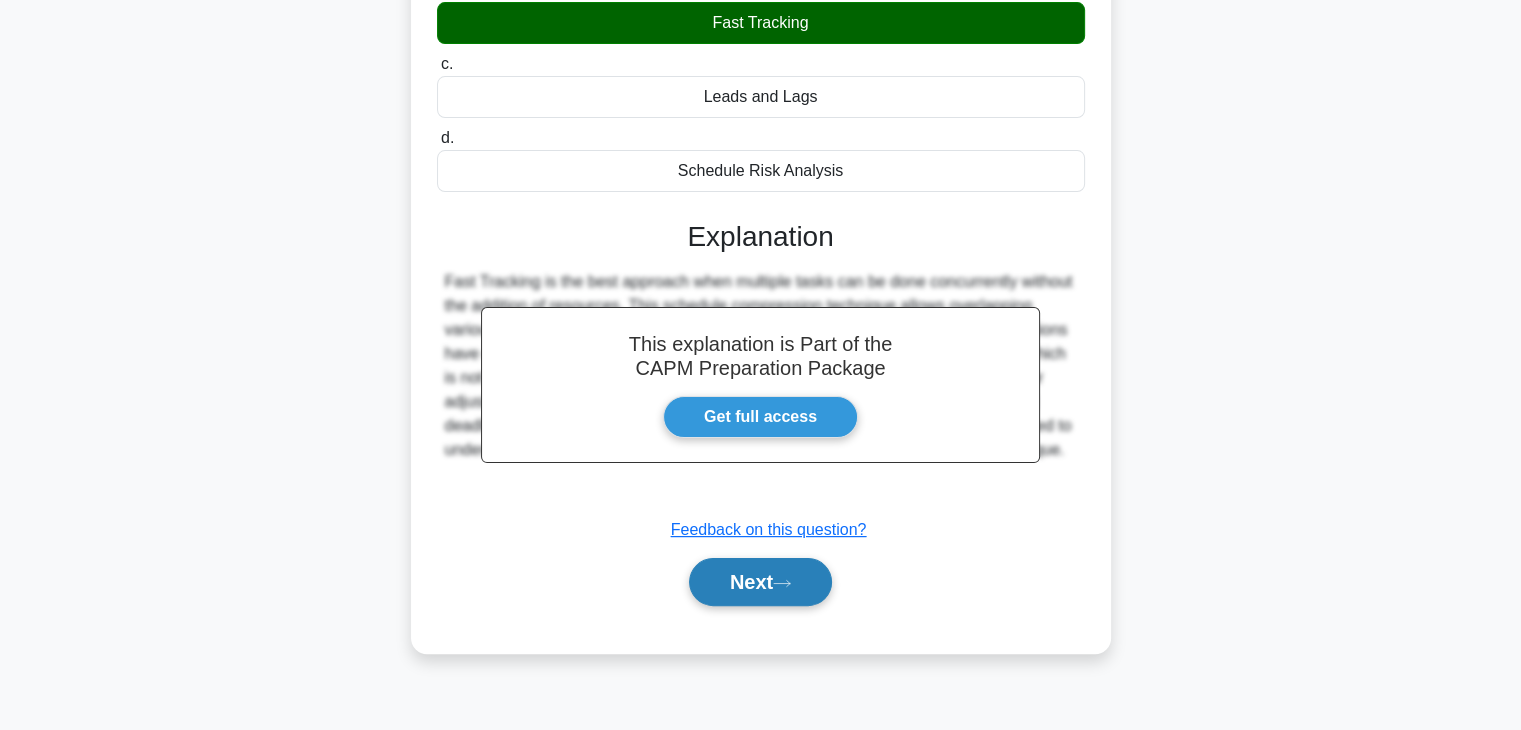 click on "Next" at bounding box center [760, 582] 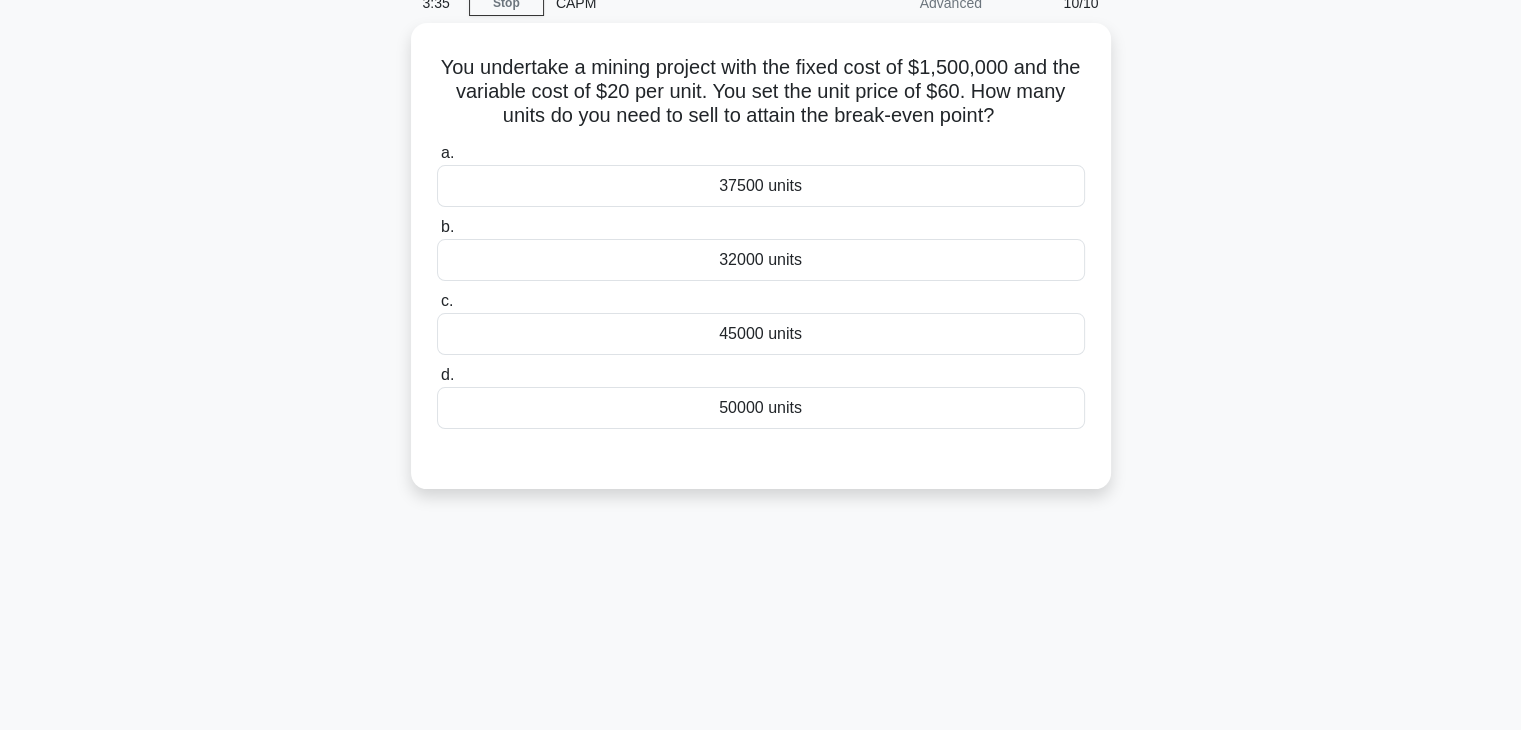 scroll, scrollTop: 51, scrollLeft: 0, axis: vertical 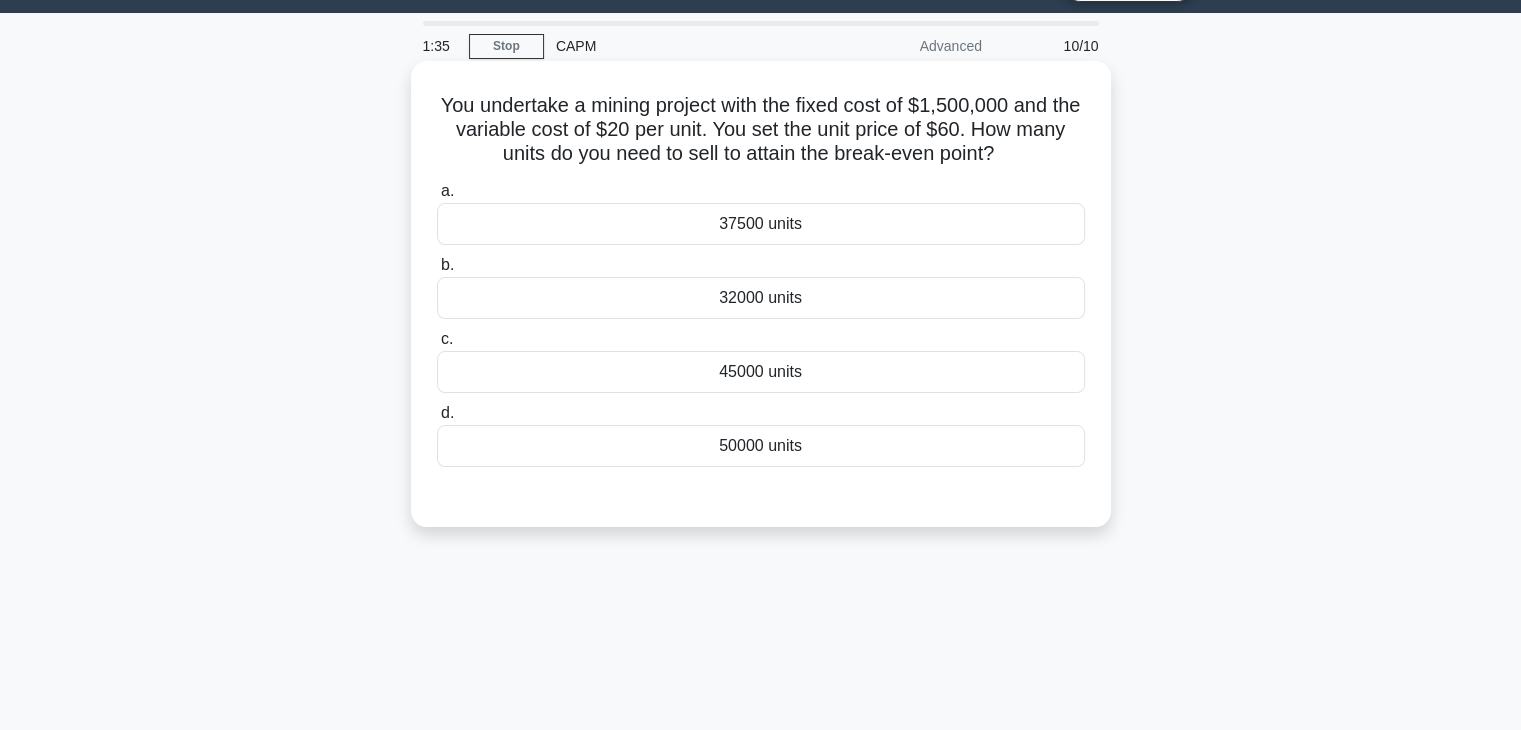 click on "32000 units" at bounding box center [761, 298] 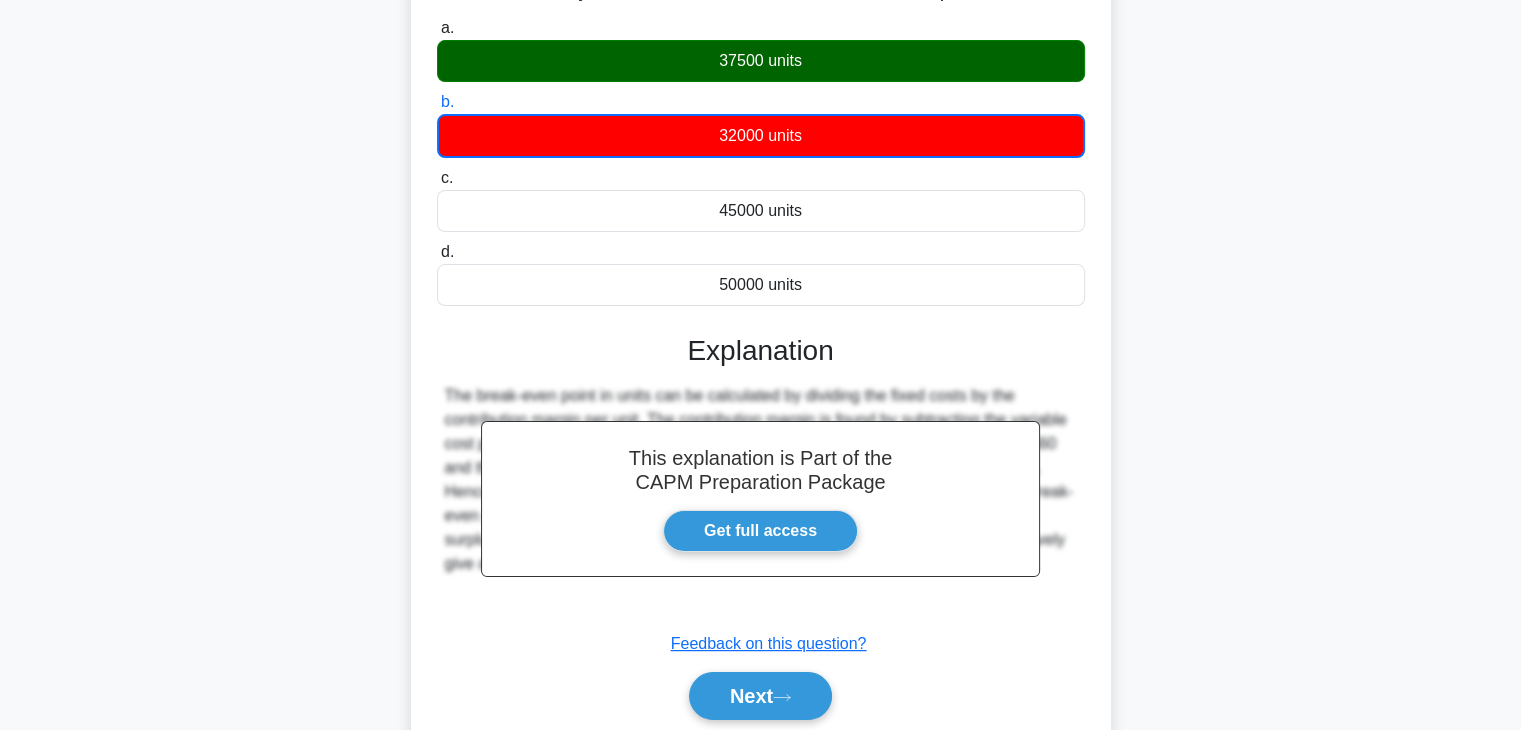 scroll, scrollTop: 213, scrollLeft: 0, axis: vertical 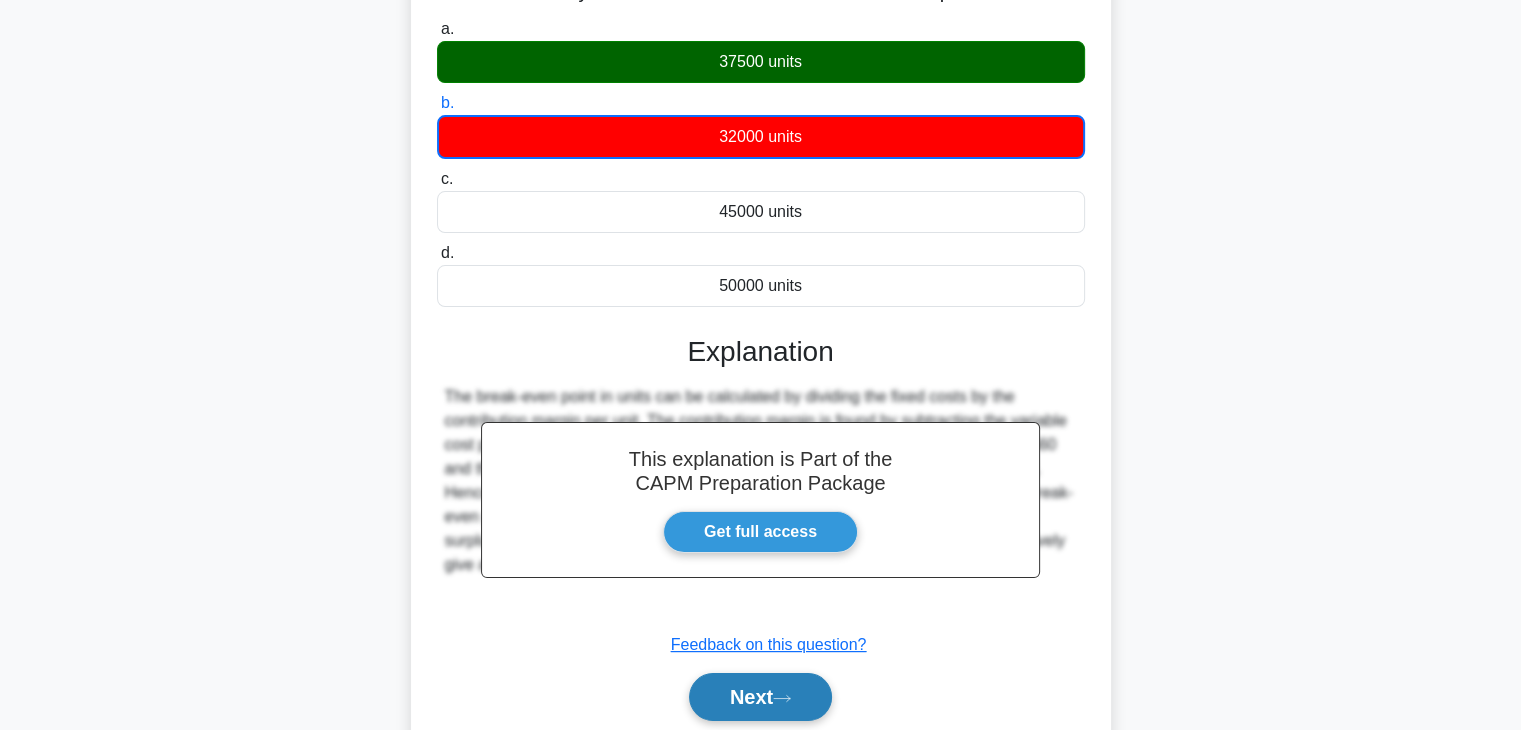 click on "Next" at bounding box center (760, 697) 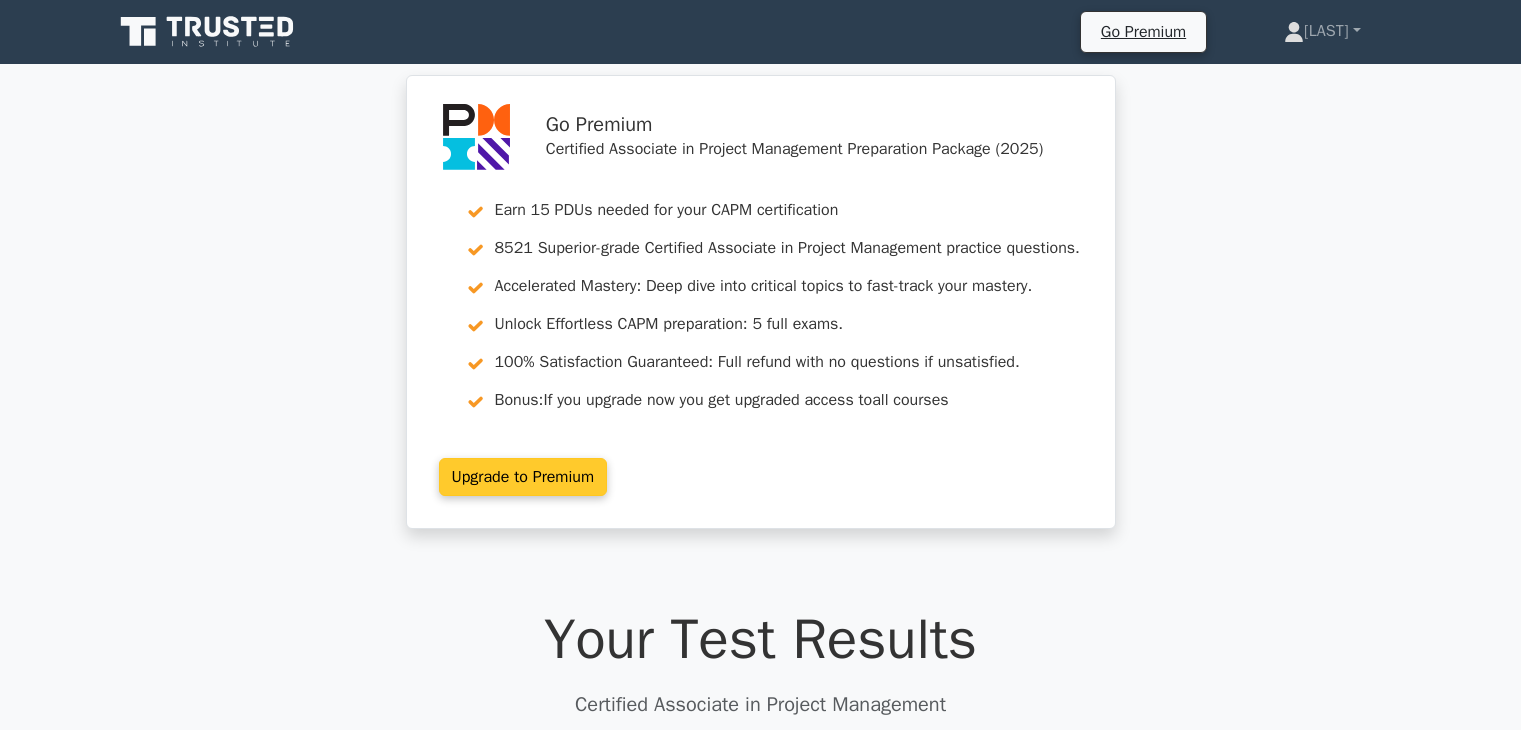 scroll, scrollTop: 0, scrollLeft: 0, axis: both 